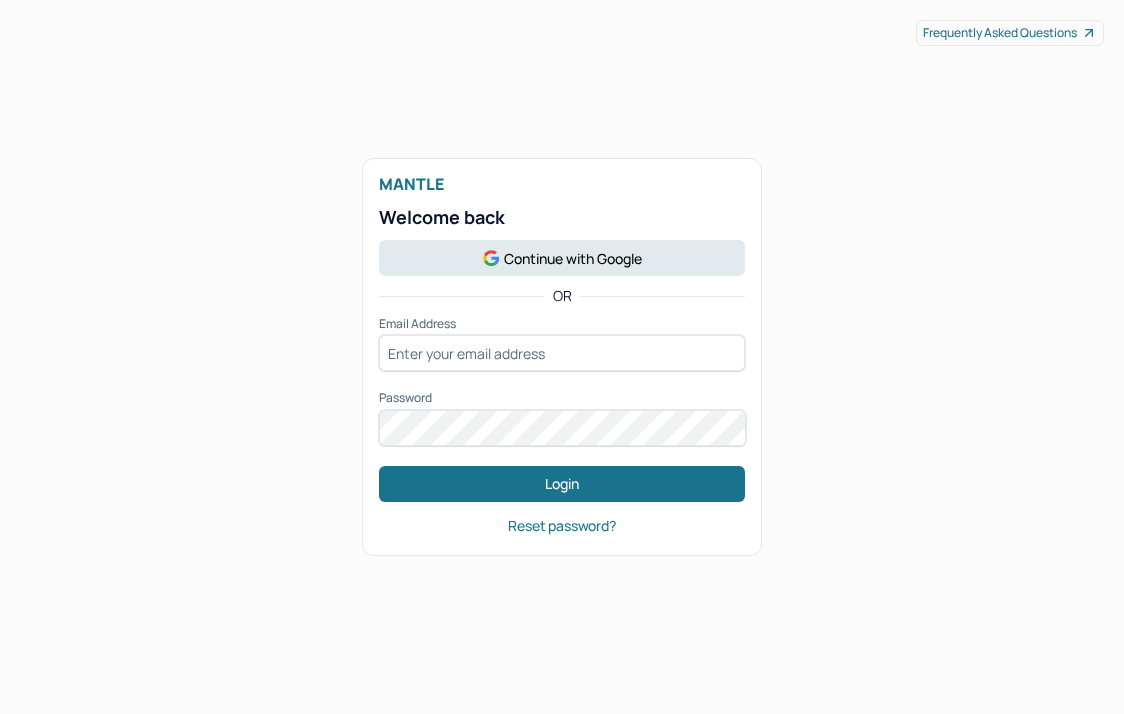 scroll, scrollTop: 0, scrollLeft: 0, axis: both 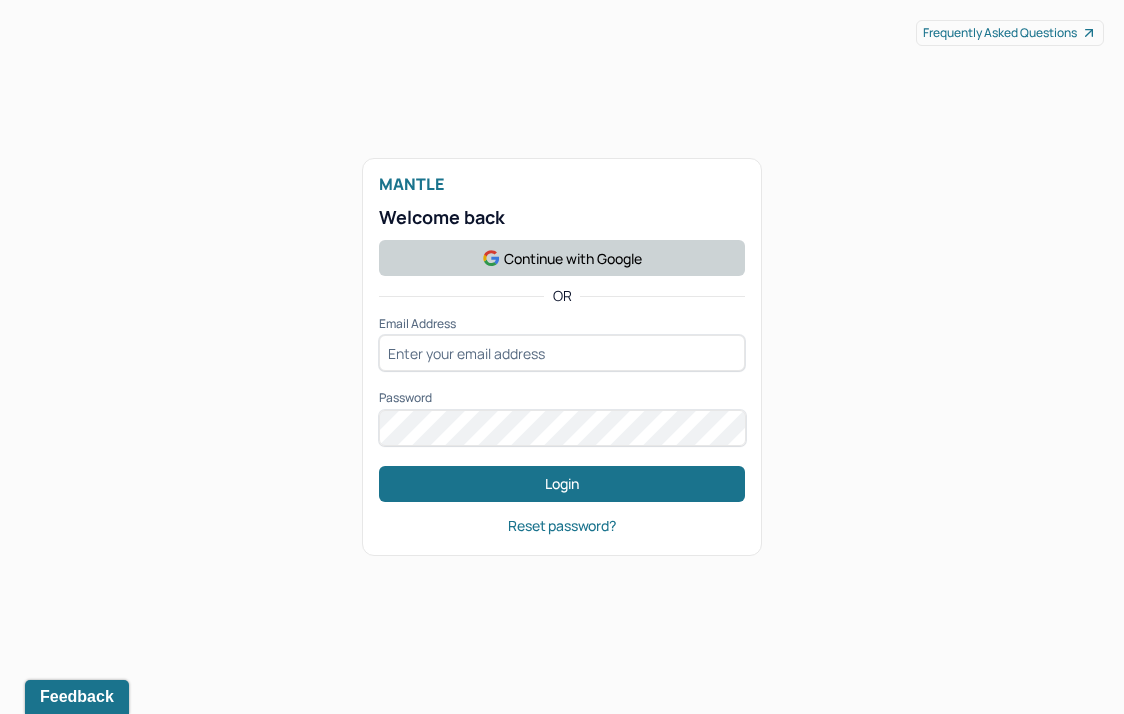 click on "Continue with Google" at bounding box center [562, 258] 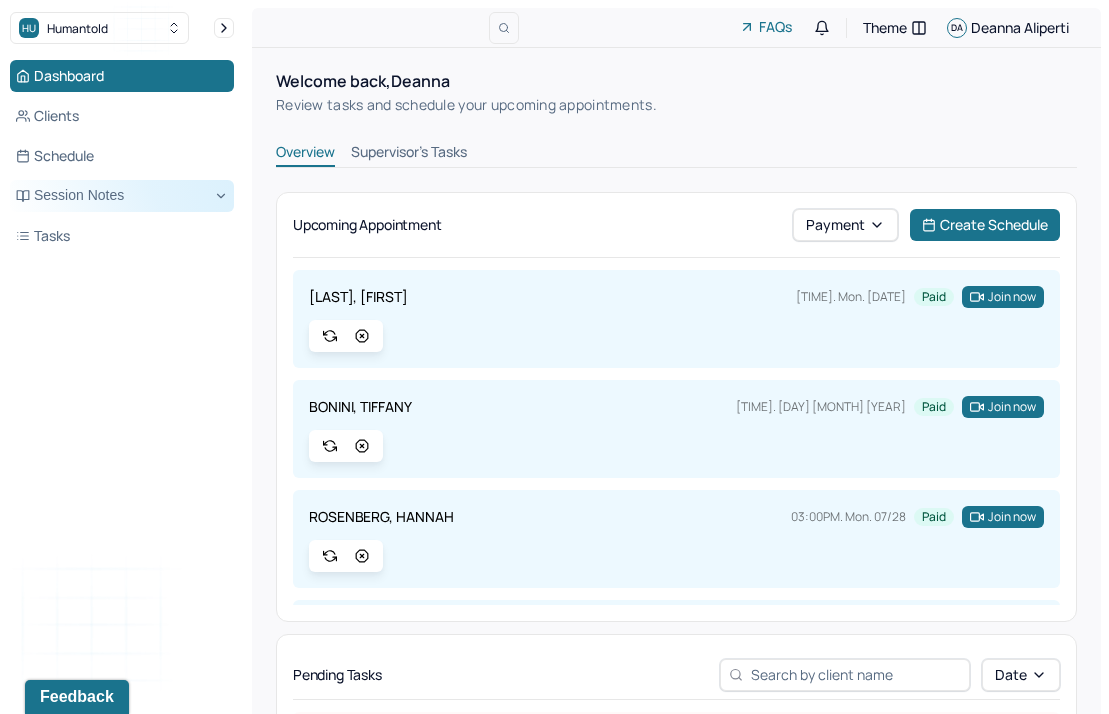 click on "Session Notes" at bounding box center [122, 196] 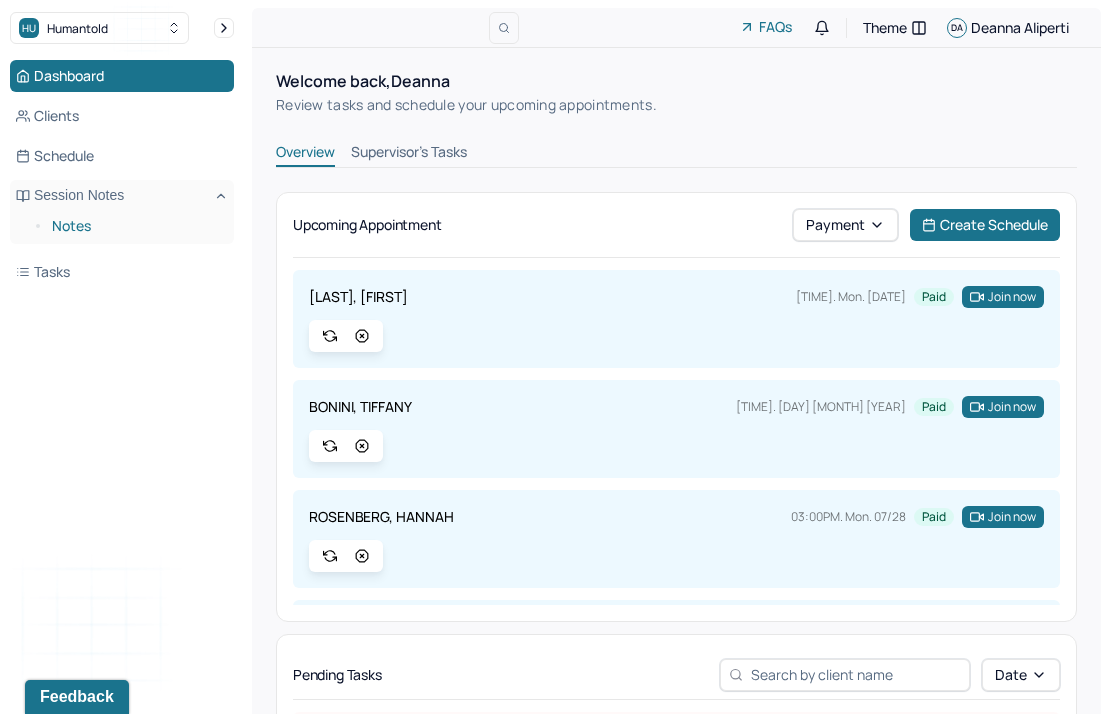 click on "Notes" at bounding box center (135, 226) 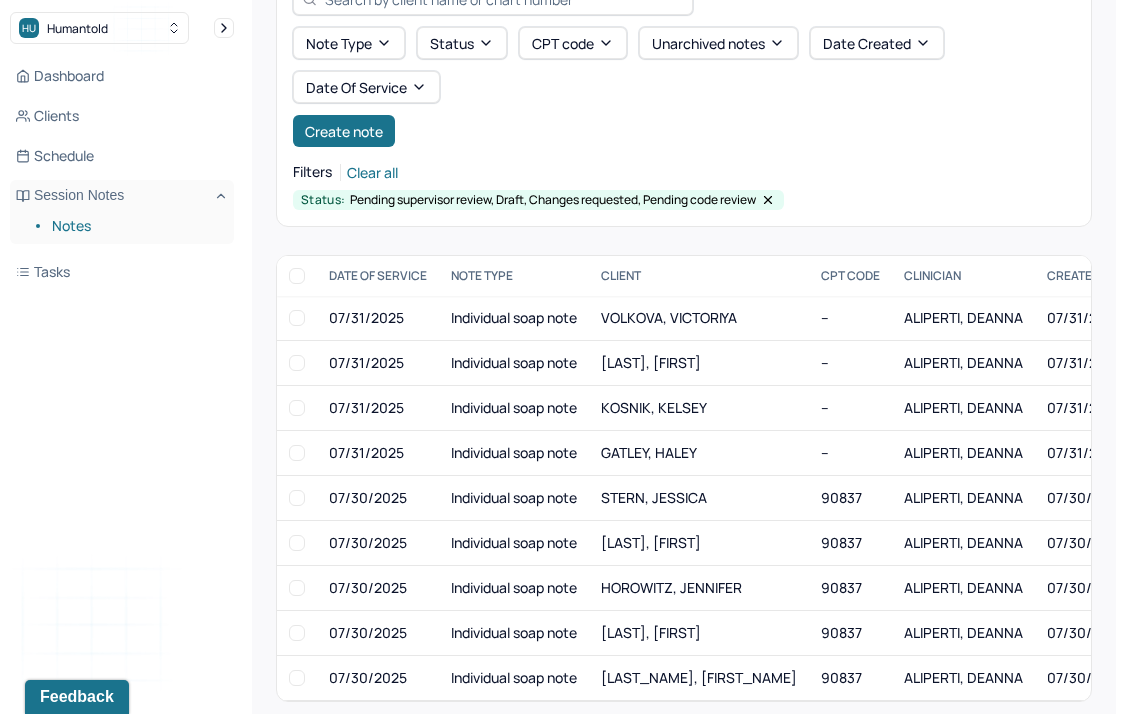 scroll, scrollTop: 174, scrollLeft: 0, axis: vertical 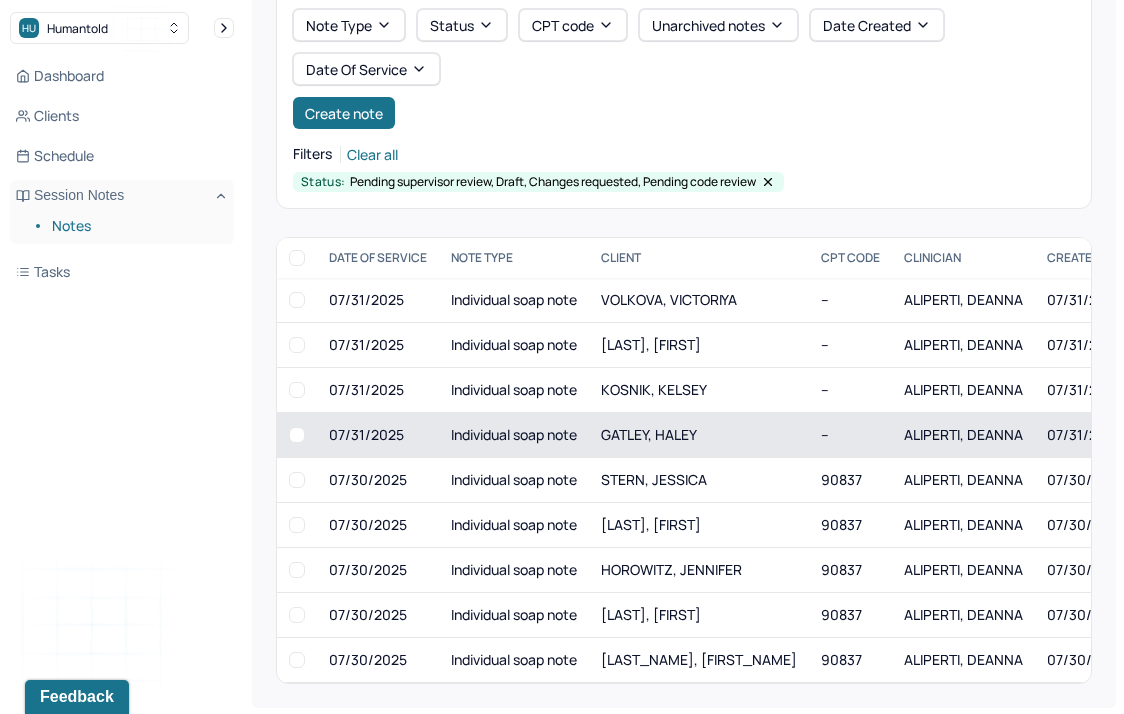 click on "GATLEY, HALEY" at bounding box center (649, 434) 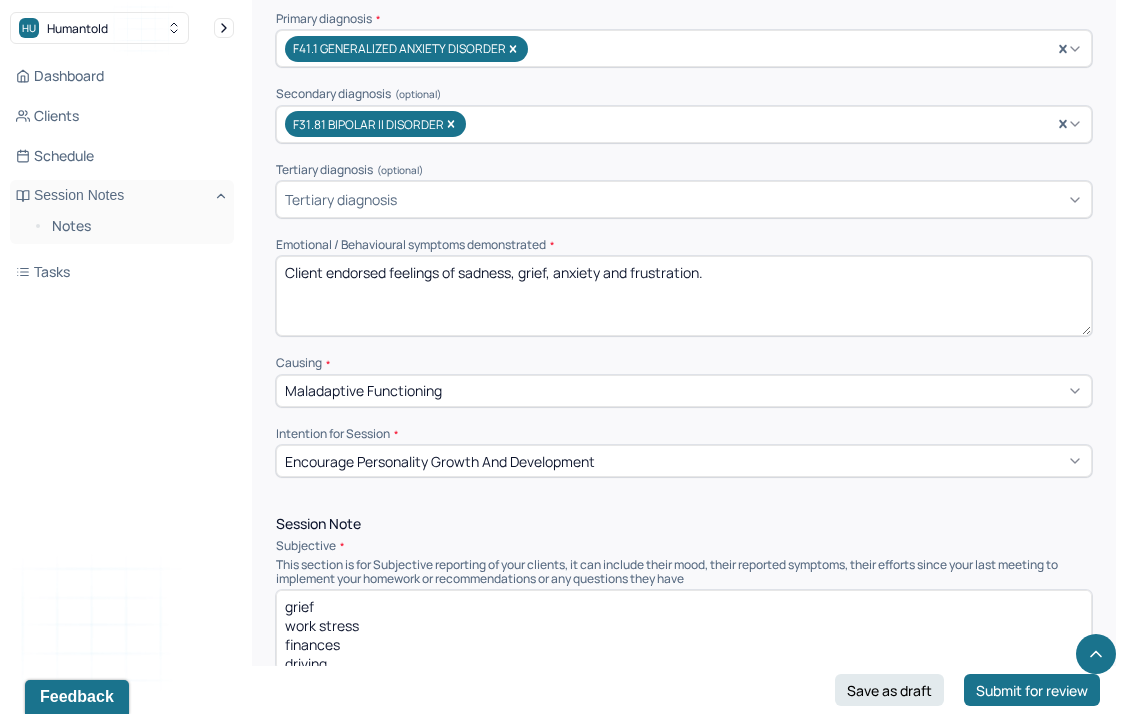 scroll, scrollTop: 744, scrollLeft: 0, axis: vertical 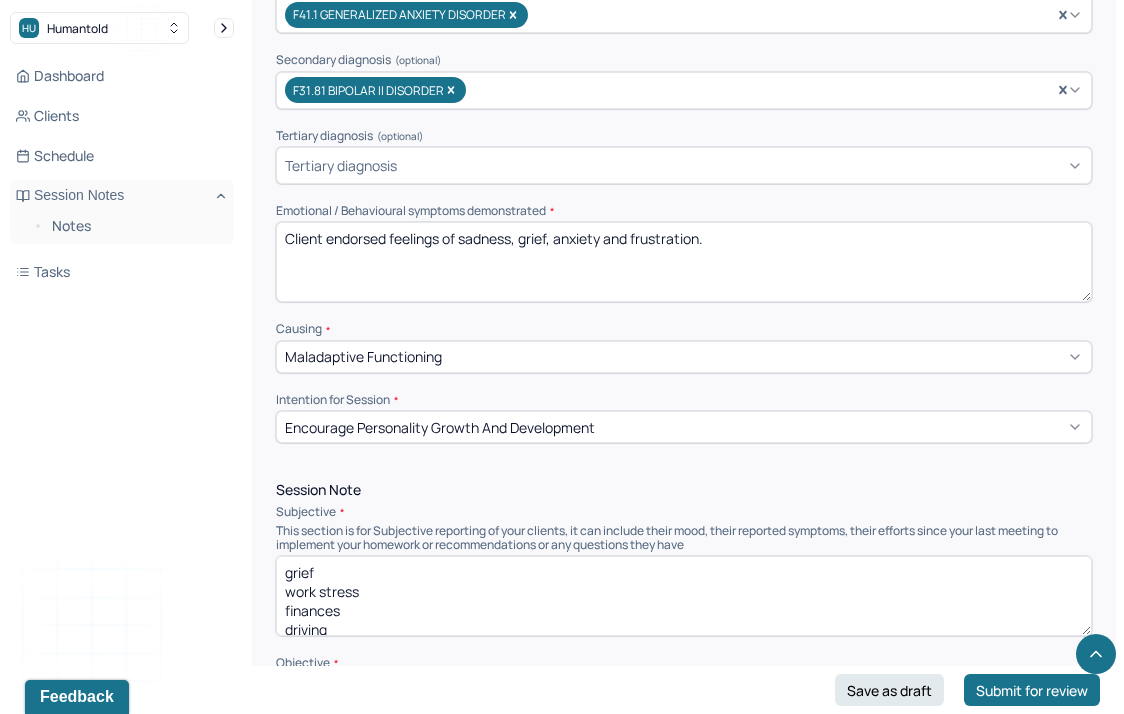 drag, startPoint x: 459, startPoint y: 247, endPoint x: 860, endPoint y: 252, distance: 401.03116 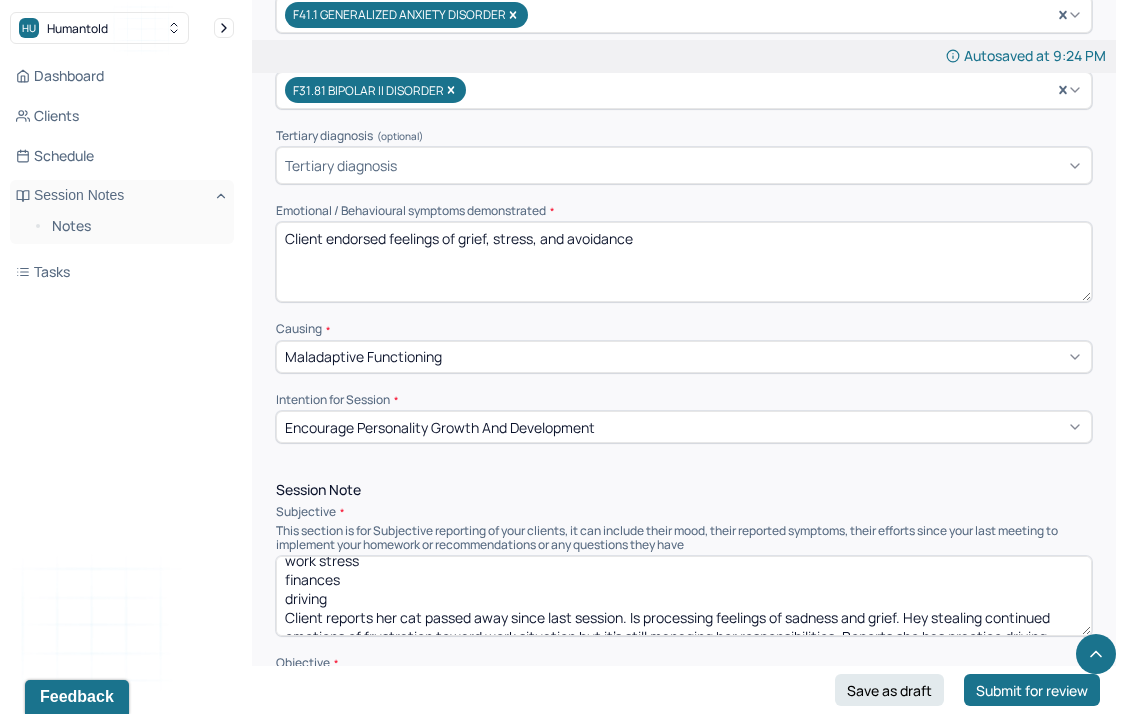 scroll, scrollTop: 28, scrollLeft: 0, axis: vertical 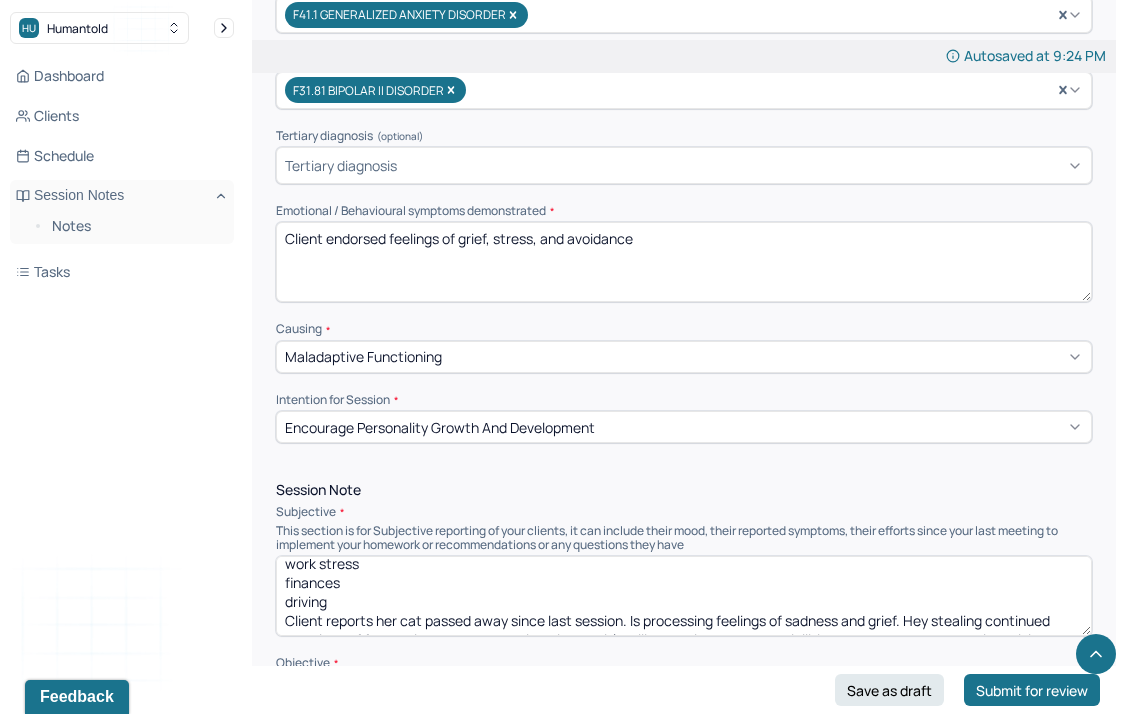 click on "Client endorsed feelings of grief, stress, and avoidance" at bounding box center (684, 262) 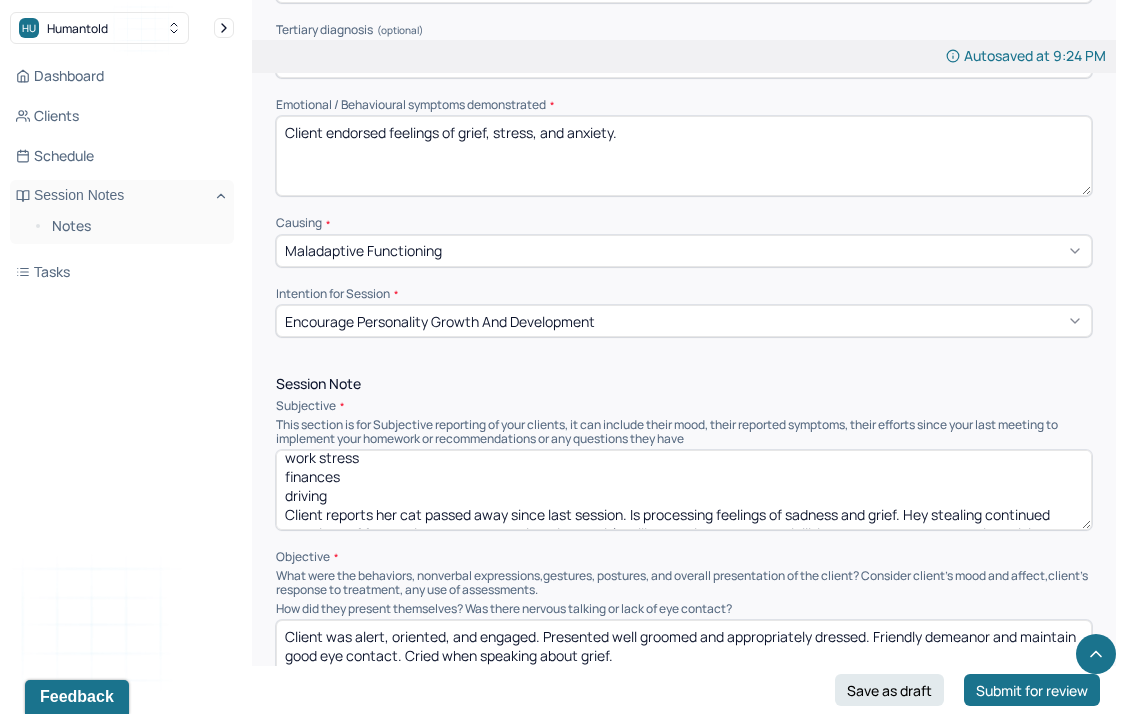 scroll, scrollTop: 875, scrollLeft: 0, axis: vertical 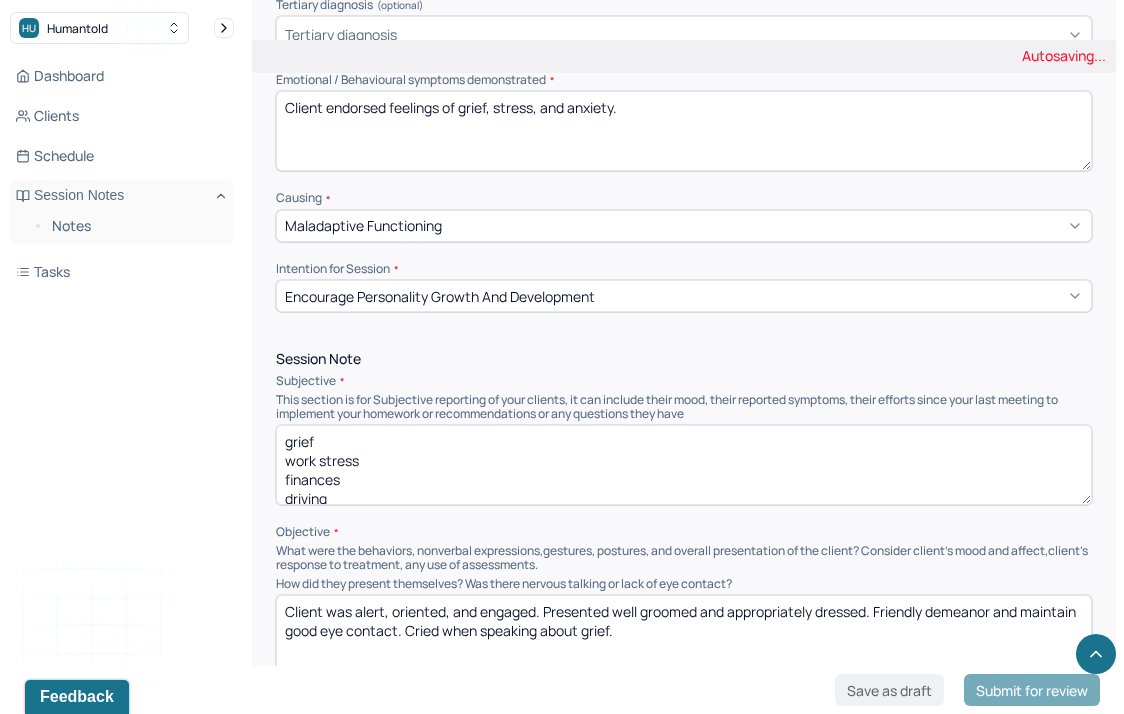 type on "Client endorsed feelings of grief, stress, and anxiety." 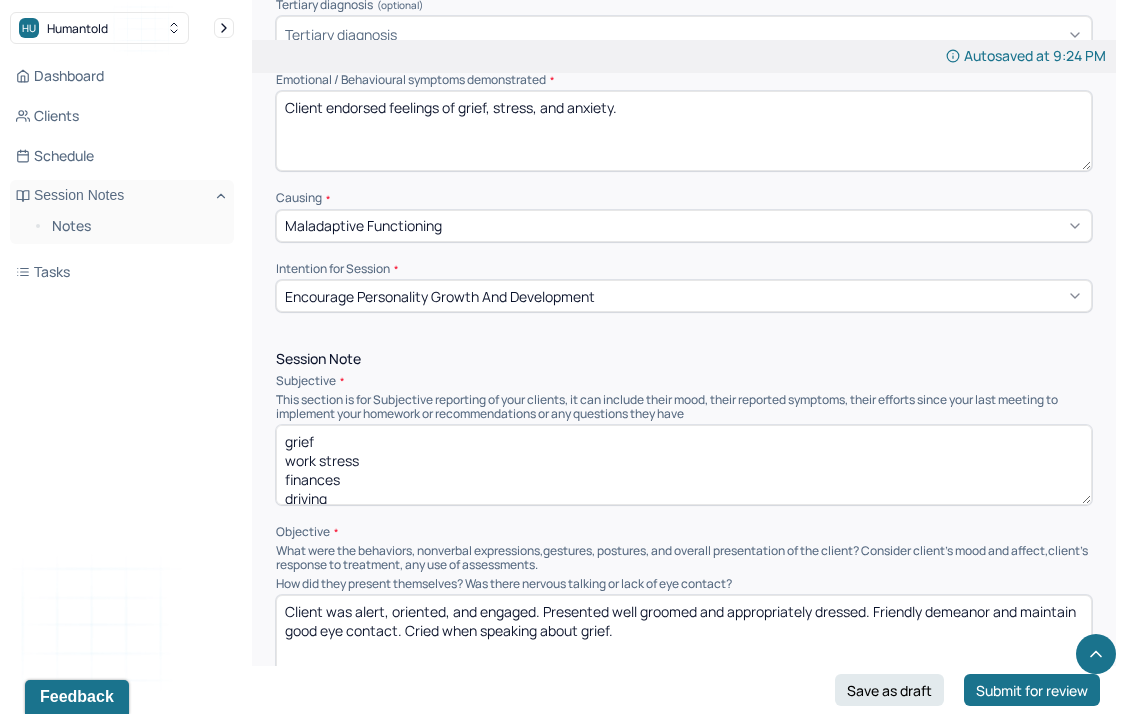 drag, startPoint x: 358, startPoint y: 450, endPoint x: 166, endPoint y: 449, distance: 192.00261 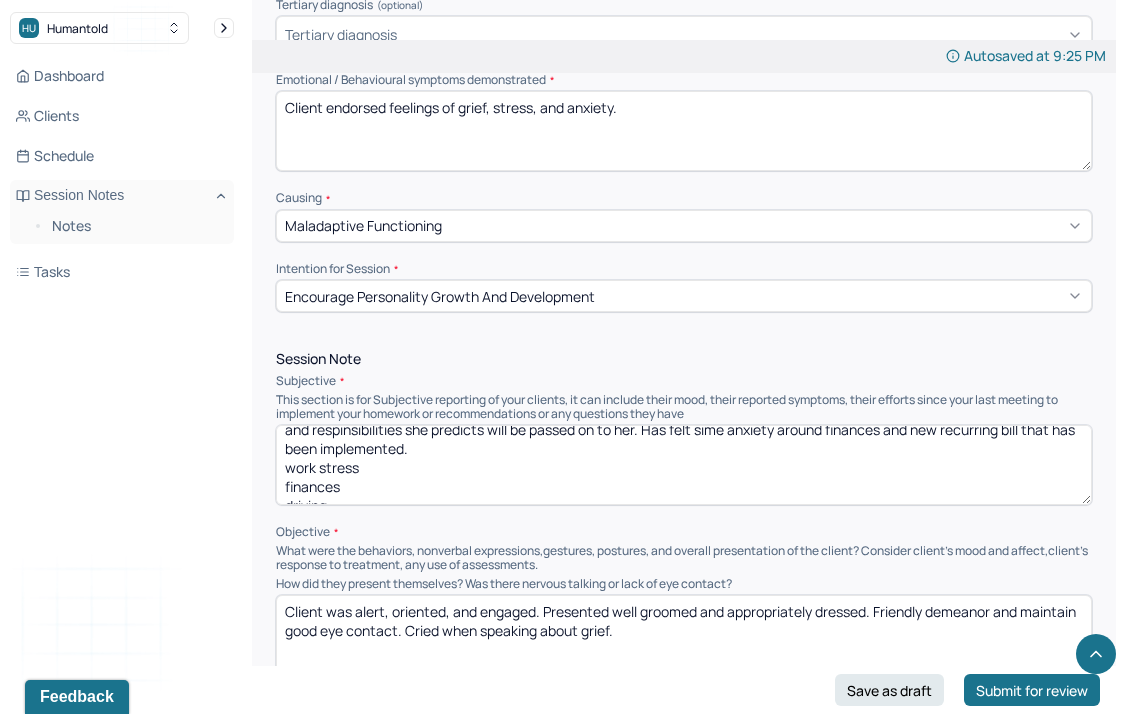 scroll, scrollTop: 51, scrollLeft: 0, axis: vertical 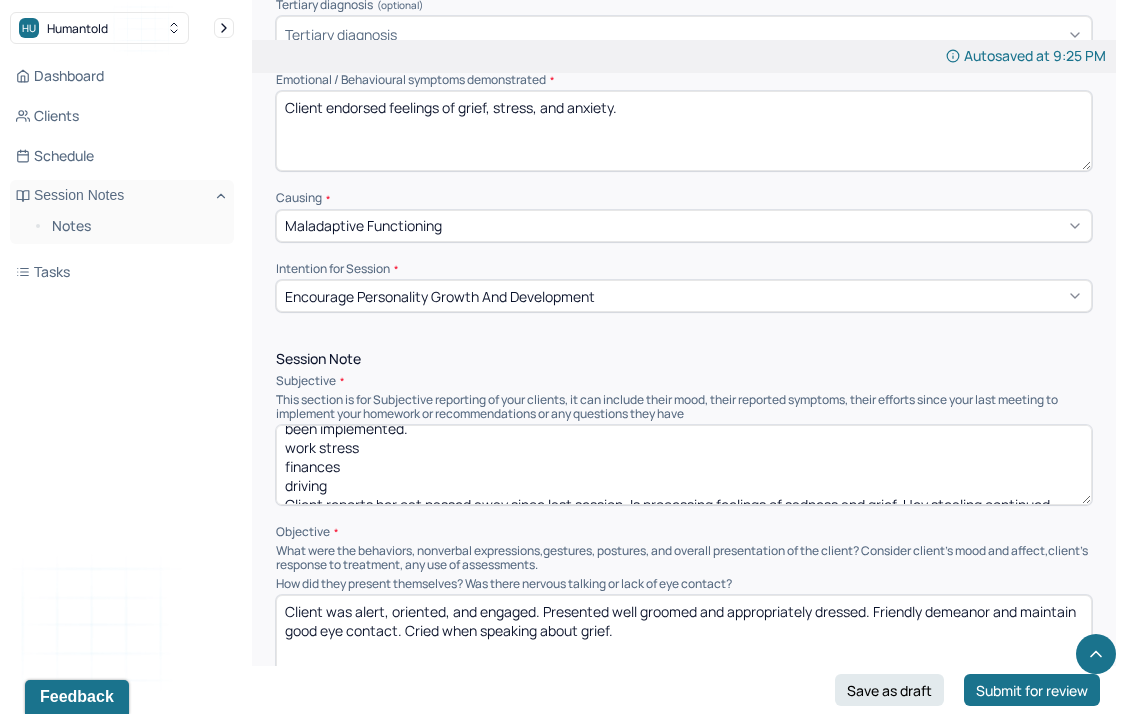 drag, startPoint x: 346, startPoint y: 489, endPoint x: 268, endPoint y: 457, distance: 84.30895 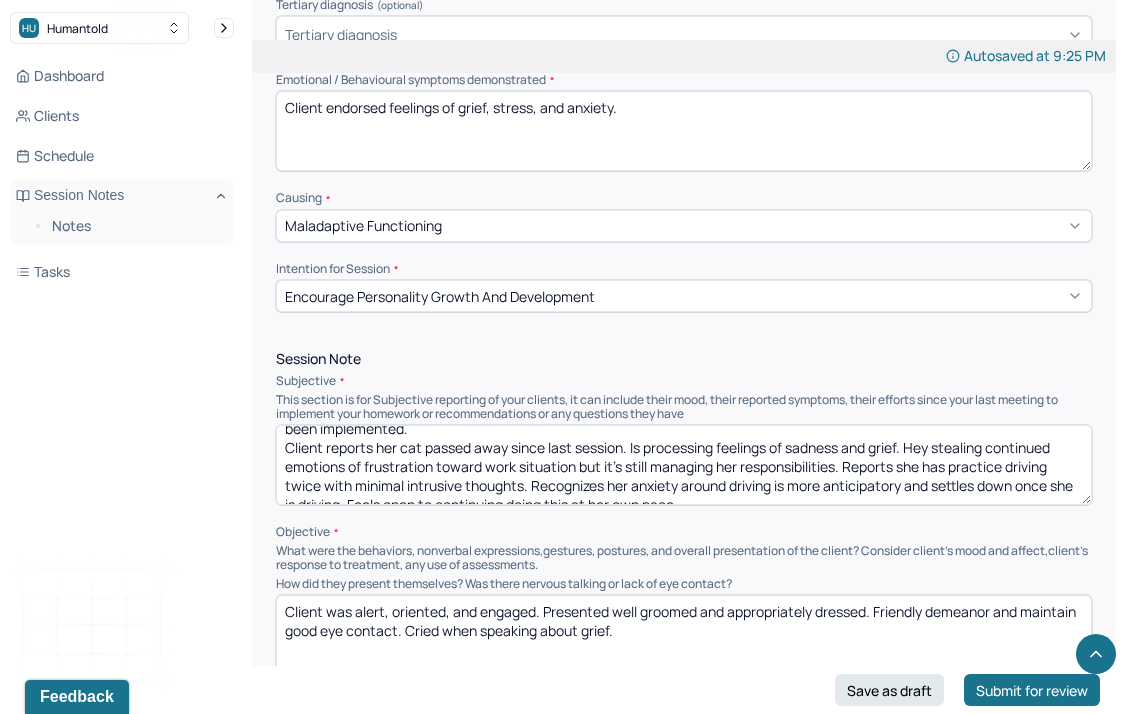 scroll, scrollTop: 43, scrollLeft: 0, axis: vertical 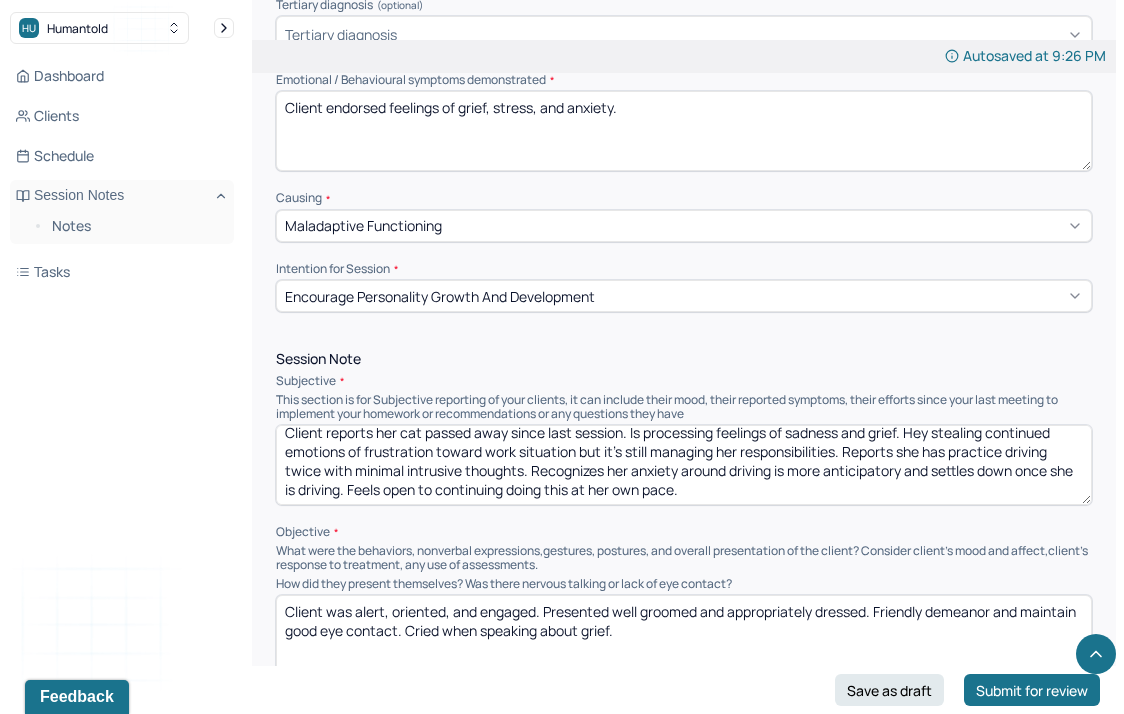 drag, startPoint x: 285, startPoint y: 482, endPoint x: 468, endPoint y: 599, distance: 217.20497 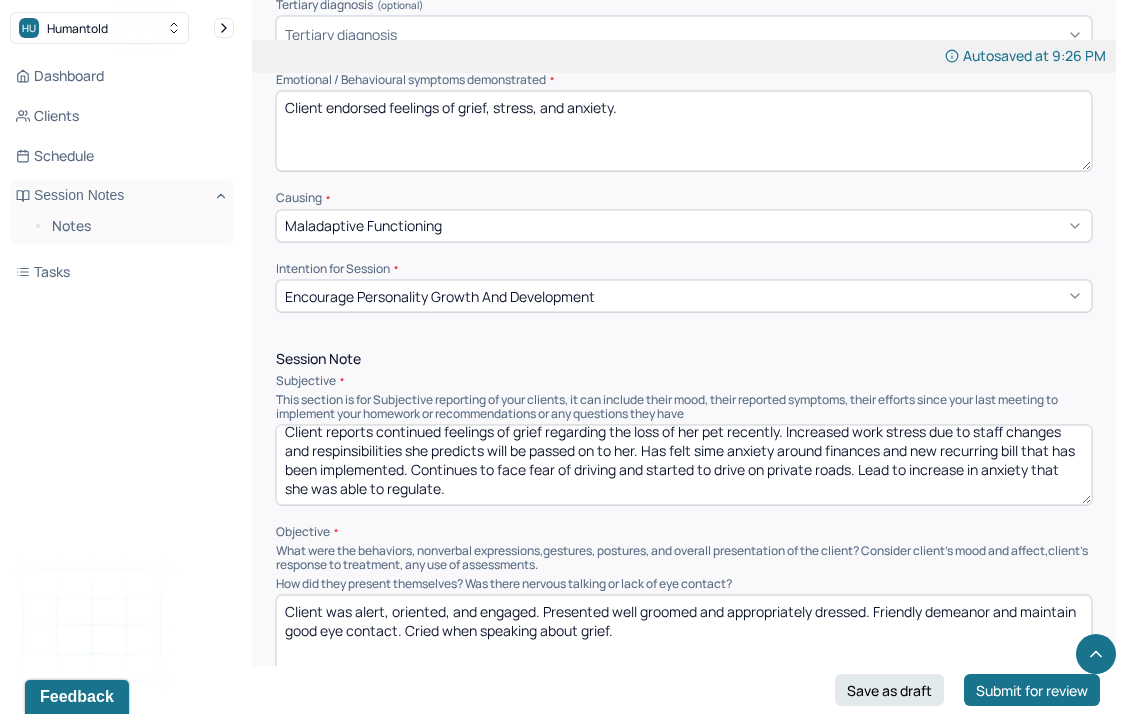 scroll, scrollTop: 9, scrollLeft: 0, axis: vertical 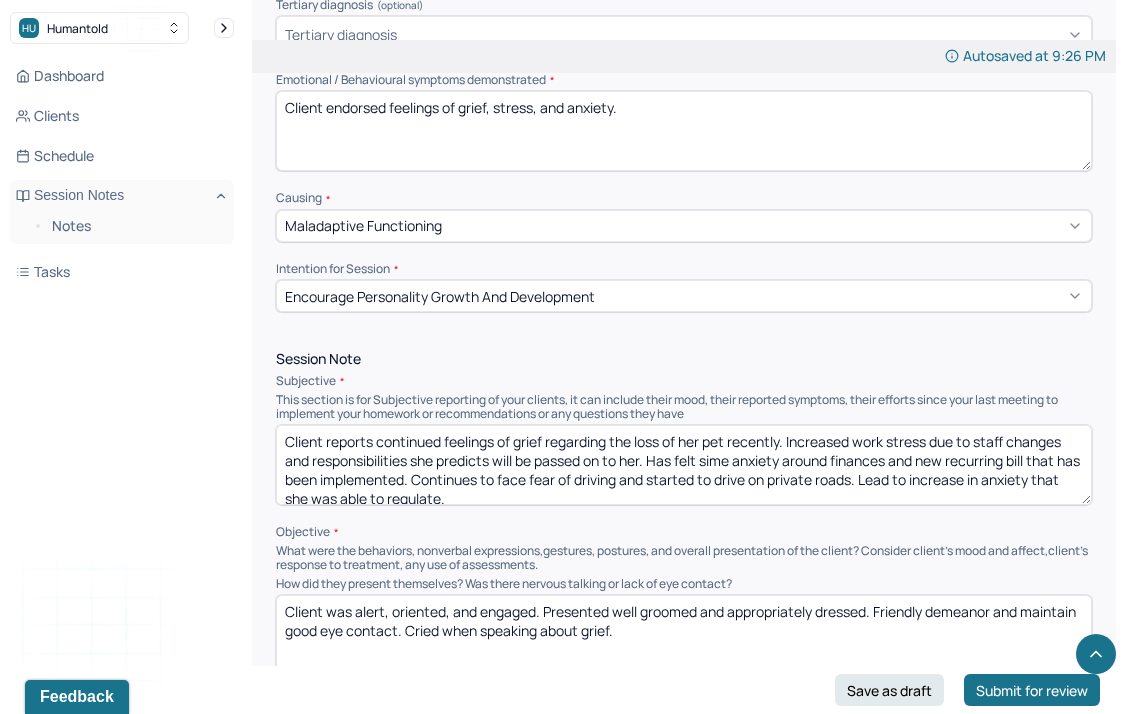 drag, startPoint x: 471, startPoint y: 505, endPoint x: 321, endPoint y: 360, distance: 208.62646 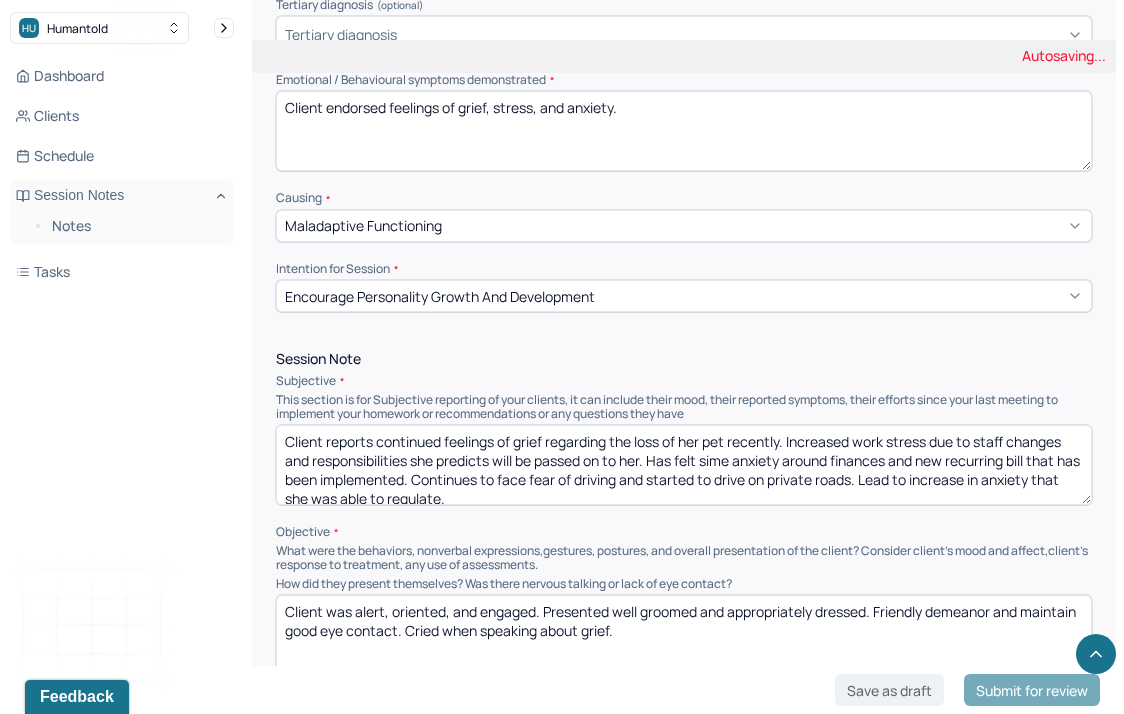 click on "Client reports continued feelings of grief regarding the loss of her pet recently. Increased work stress due to staff changes and respinsibilities she predicts will be passed on to her. Has felt sime anxiety around finances and new recurring bill that has been implemented. Continues to face fear of driving and started to drive on private roads. Lead to increase in anxiety that she was able to regulate." at bounding box center (684, 465) 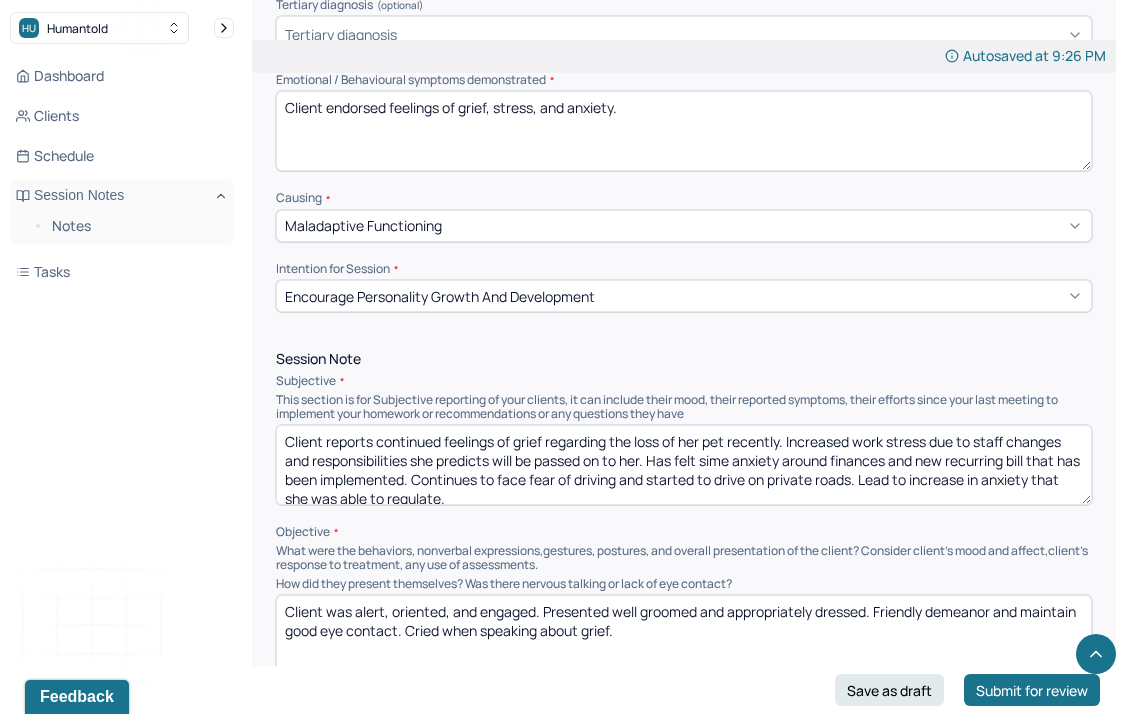 click on "Client reports continued feelings of grief regarding the loss of her pet recently. Increased work stress due to staff changes and responsibilities she predicts will be passed on to her. Has felt sime anxiety around finances and new recurring bill that has been implemented. Continues to face fear of driving and started to drive on private roads. Lead to increase in anxiety that she was able to regulate." at bounding box center [684, 465] 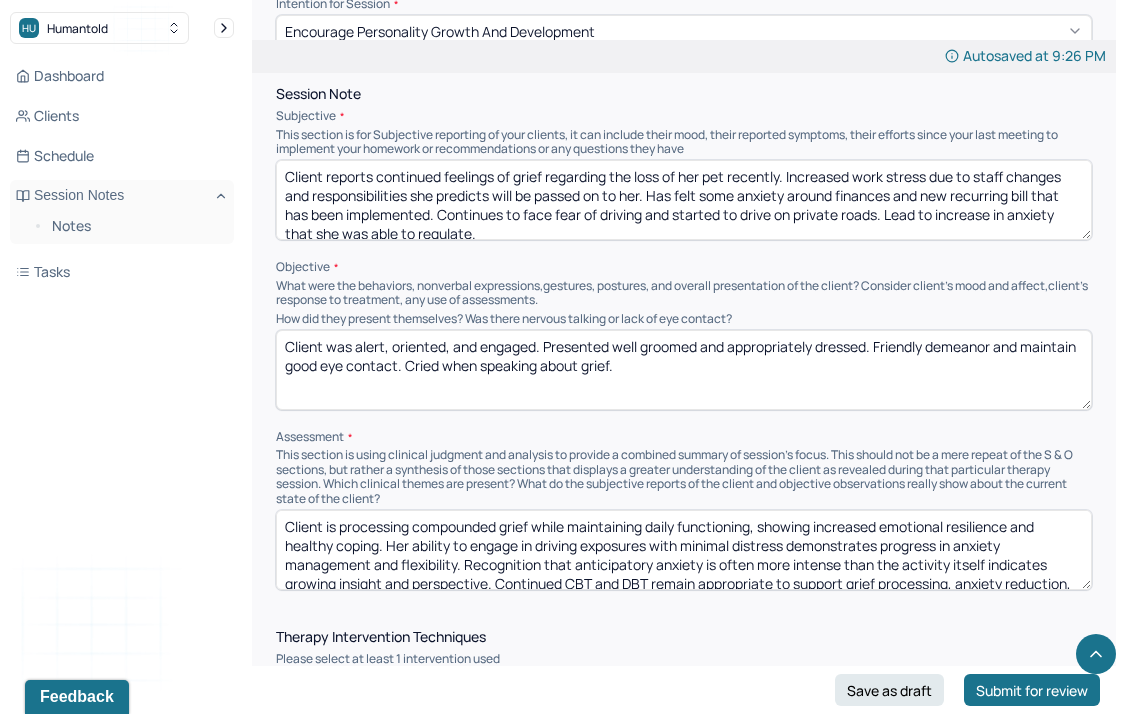 scroll, scrollTop: 1150, scrollLeft: 0, axis: vertical 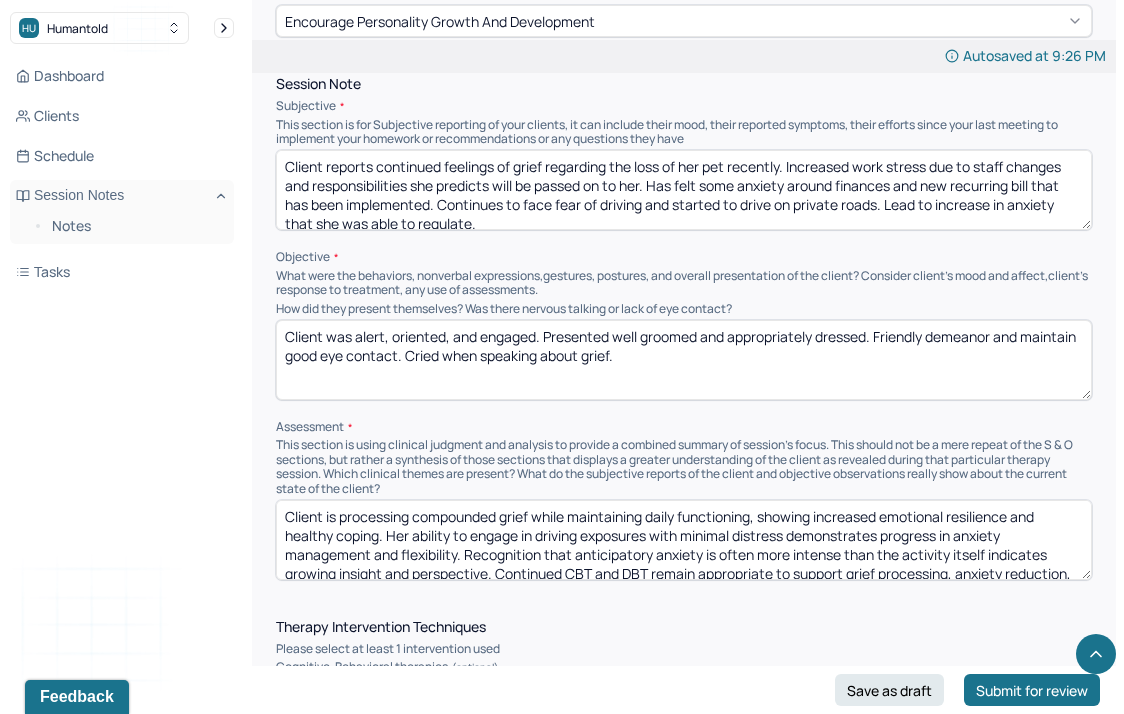 type on "Client reports continued feelings of grief regarding the loss of her pet recently. Increased work stress due to staff changes and responsibilities she predicts will be passed on to her. Has felt some anxiety around finances and new recurring bill that has been implemented. Continues to face fear of driving and started to drive on private roads. Lead to increase in anxiety that she was able to regulate." 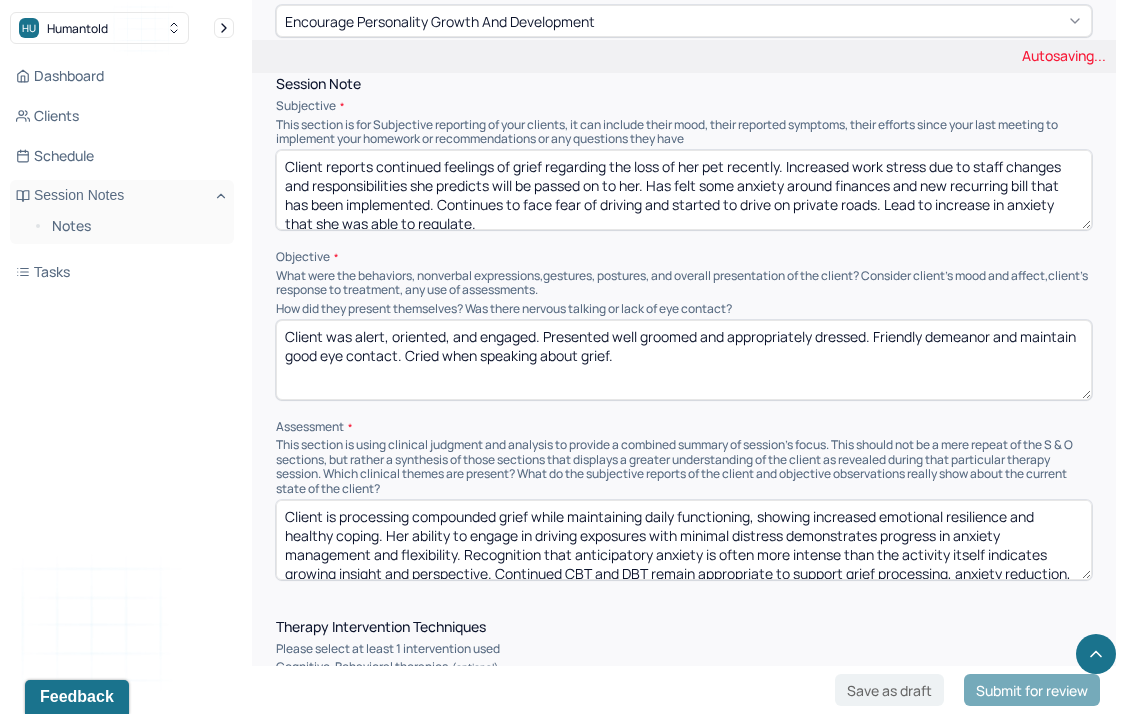 click on "Client is processing compounded grief while maintaining daily functioning, showing increased emotional resilience and healthy coping. Her ability to engage in driving exposures with minimal distress demonstrates progress in anxiety management and flexibility. Recognition that anticipatory anxiety is often more intense than the activity itself indicates growing insight and perspective. Continued CBT and DBT remain appropriate to support grief processing, anxiety reduction, and emotional regulation." at bounding box center [684, 540] 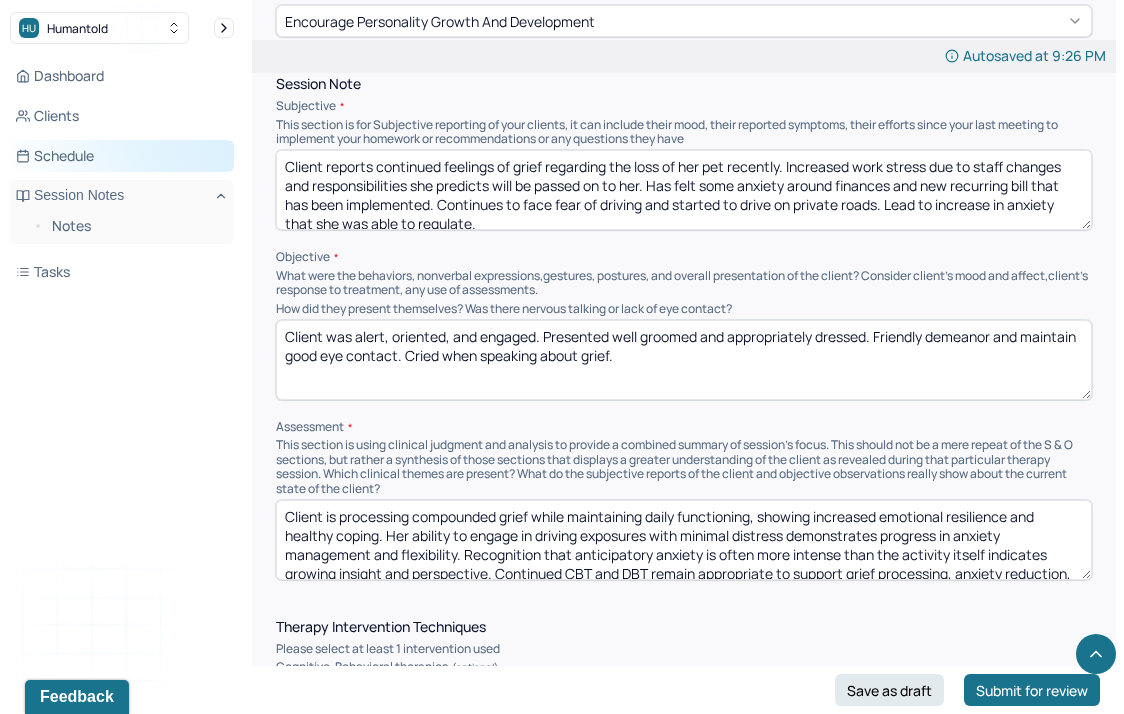 paste on "navigating ongoing grief related to the recent loss of her pet while also managing increased work stress and financial concerns. Despite these compounding stressors, she continues to function effectively and demonstrates emotional insight. Her initiation of driving on private roads marks meaningful progress in exposure work, with successful use of regulation strategies during heightened anxiety. Presenting concerns continue to be well-supported by CBT and DBT interventions focused on grief, anxiety, and emotion regulation." 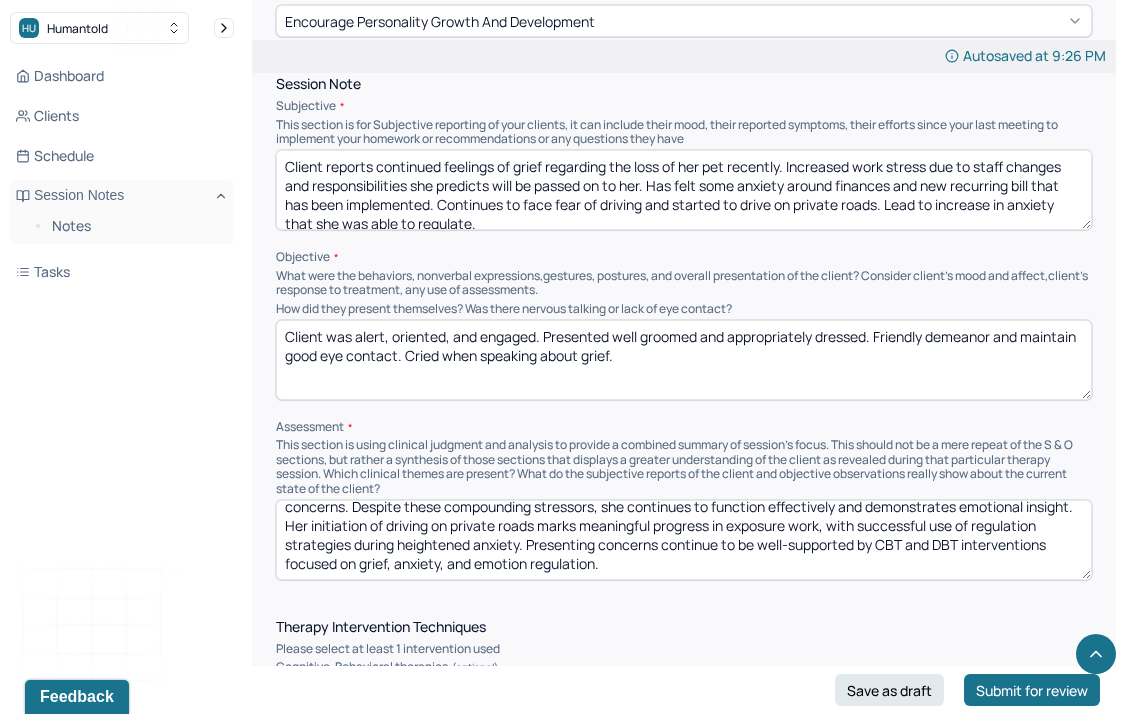 scroll, scrollTop: 28, scrollLeft: 0, axis: vertical 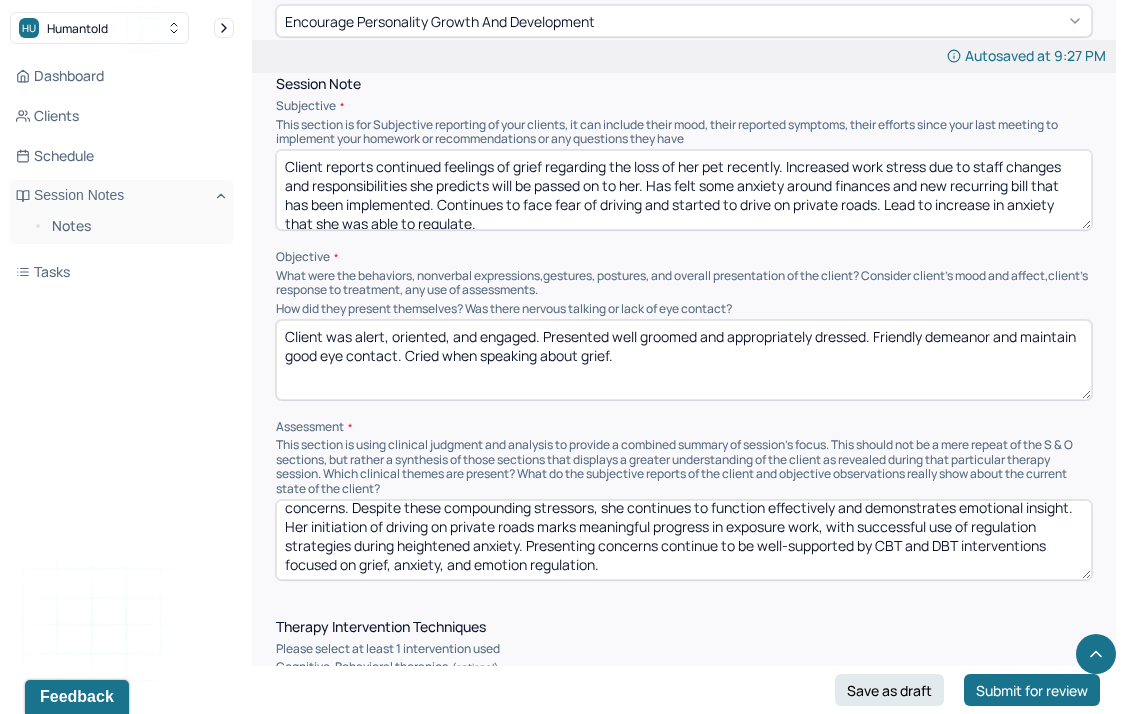 click on "Client is navigating ongoing grief related to the recent loss of her pet while also managing increased work stress and financial concerns. Despite these compounding stressors, she continues to function effectively and demonstrates emotional insight. Her initiation of driving on private roads marks meaningful progress in exposure work, with successful use of regulation strategies during heightened anxiety. Presenting concerns continue to be well-supported by CBT and DBT interventions focused on grief, anxiety, and emotion regulation." at bounding box center [684, 540] 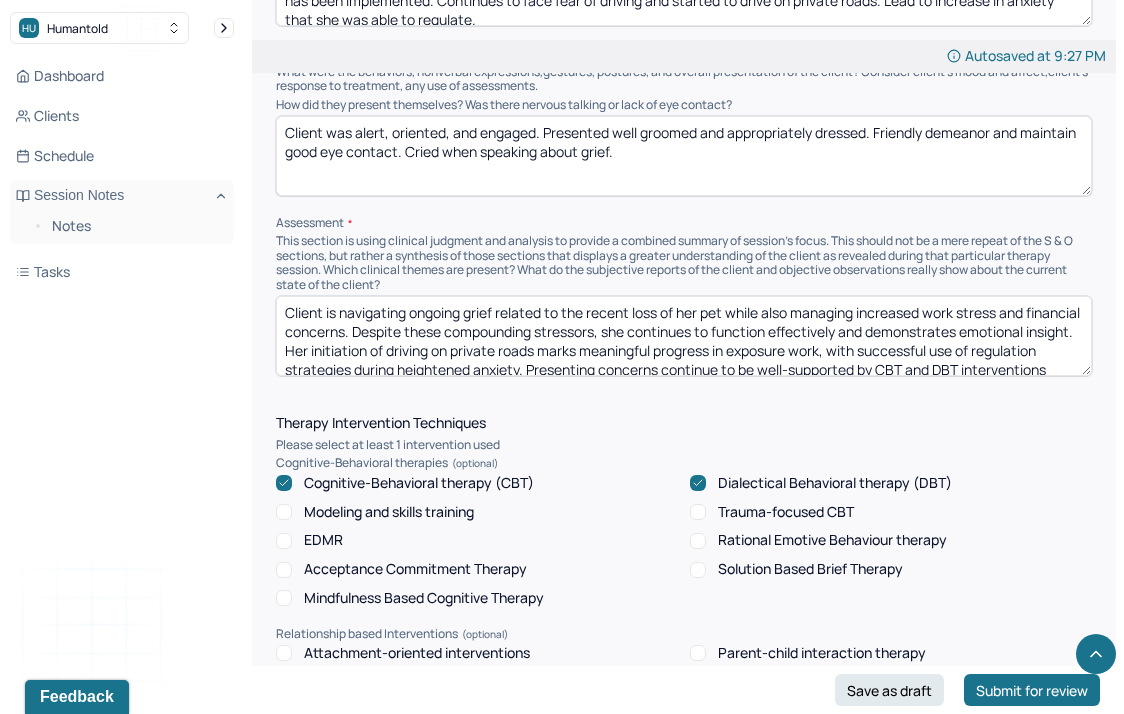 scroll, scrollTop: 1356, scrollLeft: 0, axis: vertical 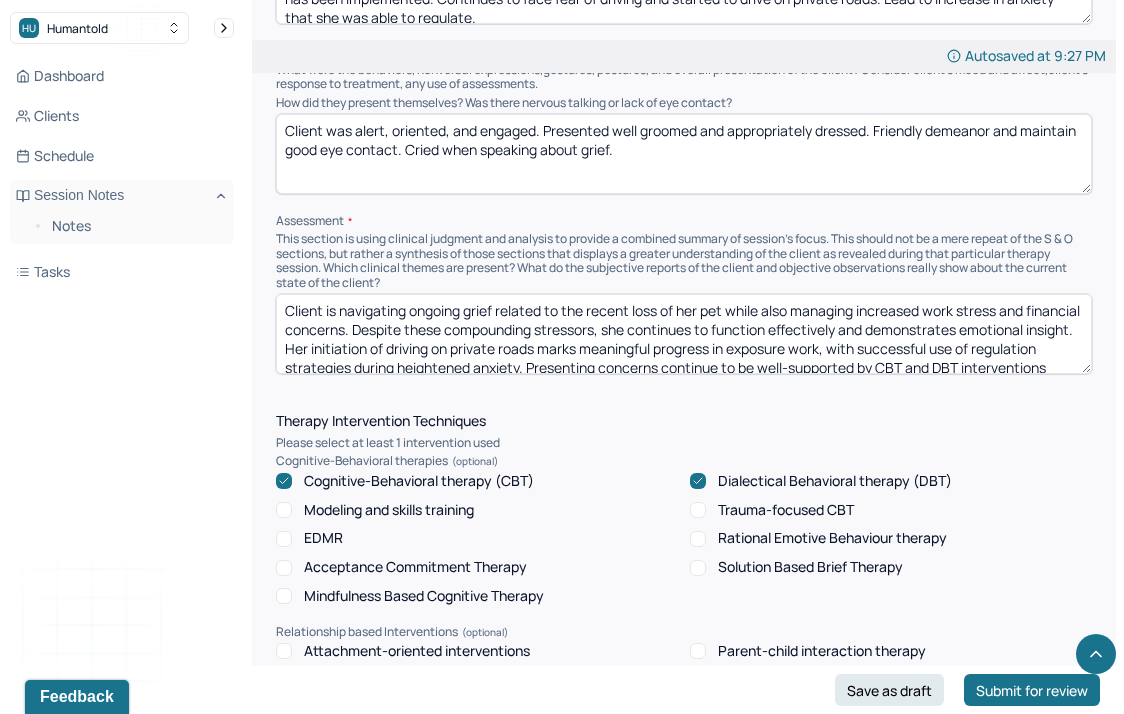 click on "Client is navigating ongoing grief related to the recent loss of her pet while also managing increased work stress and financial concerns. Despite these compounding stressors, she continues to function effectively and demonstrates emotional insight. Her initiation of driving on private roads marks meaningful progress in exposure work, with successful use of regulation strategies during heightened anxiety. Presenting concerns continue to be well-supported by CBT and DBT interventions focused on grief, anxiety, and emotion regulation." at bounding box center [684, 334] 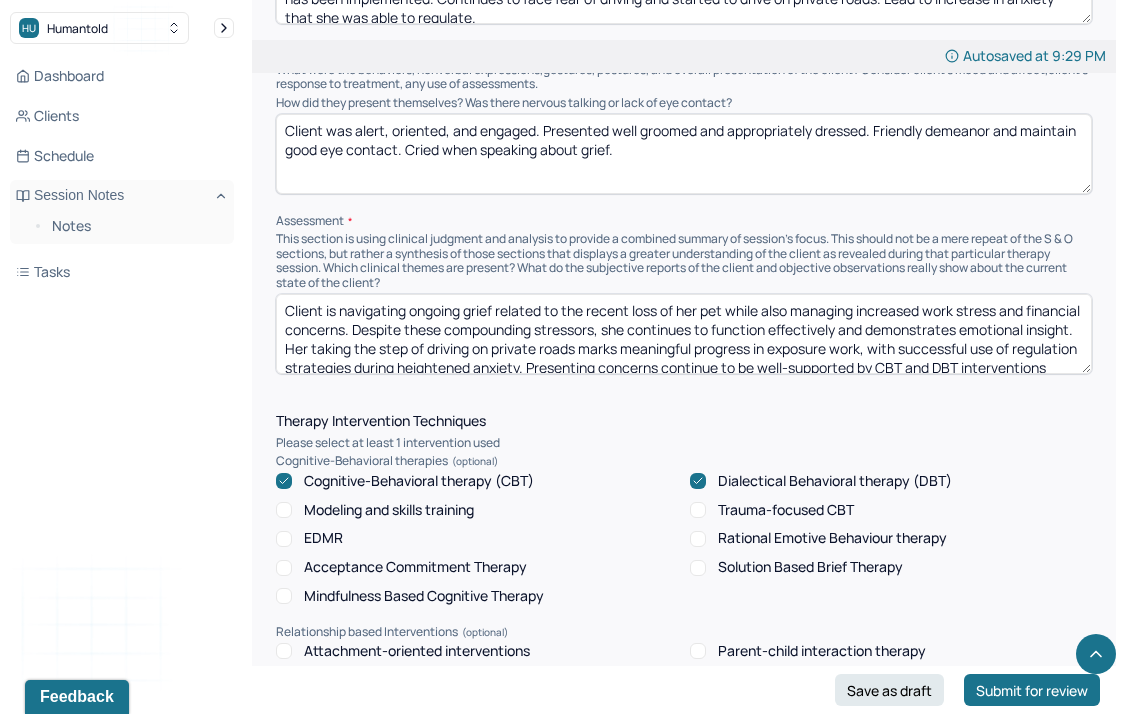 click on "Client is navigating ongoing grief related to the recent loss of her pet while also managing increased work stress and financial concerns. Despite these compounding stressors, she continues to function effectively and demonstrates emotional insight. Her taking the step of driving on private roads marks meaningful progress in exposure work, with successful use of regulation strategies during heightened anxiety. Presenting concerns continue to be well-supported by CBT and DBT interventions focused on grief, anxiety, and emotion regulation." at bounding box center (684, 334) 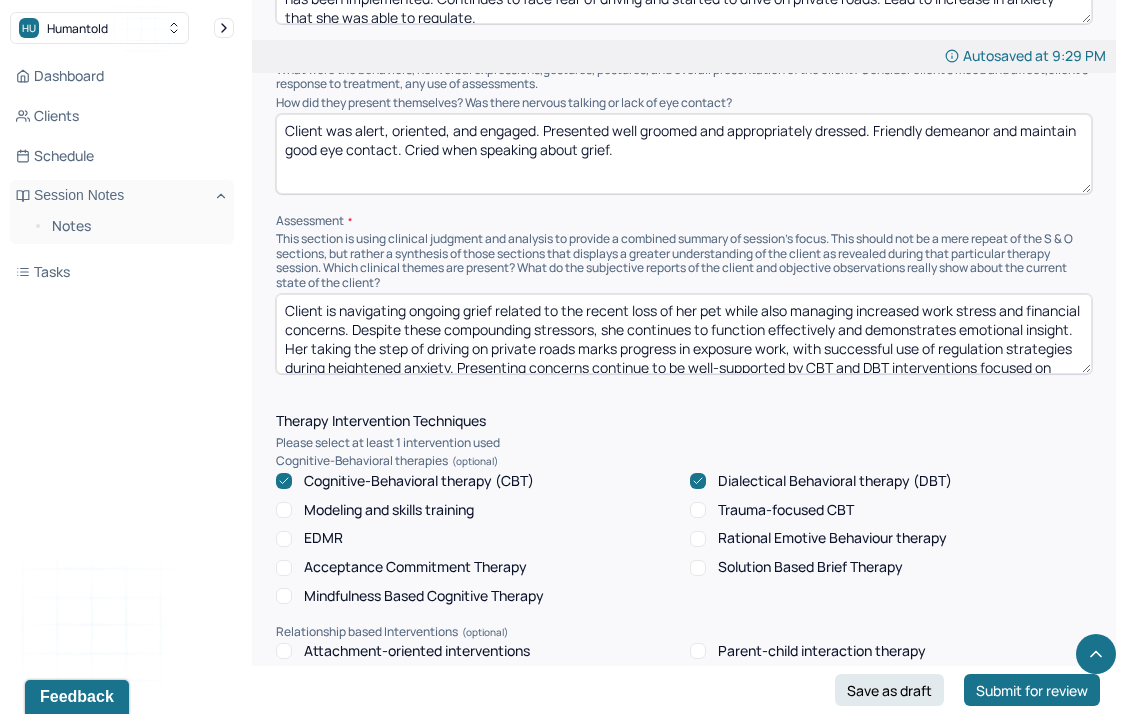 click on "Client is navigating ongoing grief related to the recent loss of her pet while also managing increased work stress and financial concerns. Despite these compounding stressors, she continues to function effectively and demonstrates emotional insight. Her taking the step of driving on private roads marks progress in exposure work, with successful use of regulation strategies during heightened anxiety. Presenting concerns continue to be well-supported by CBT and DBT interventions focused on grief, anxiety, and emotion regulation." at bounding box center [684, 334] 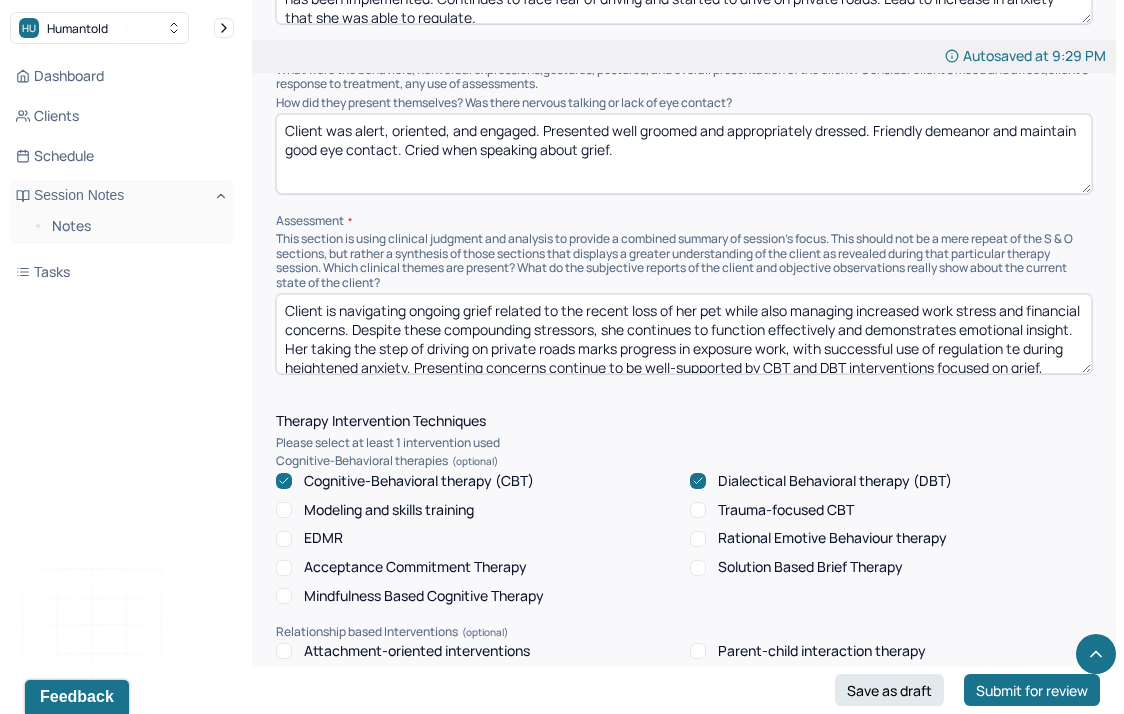scroll, scrollTop: 3, scrollLeft: 0, axis: vertical 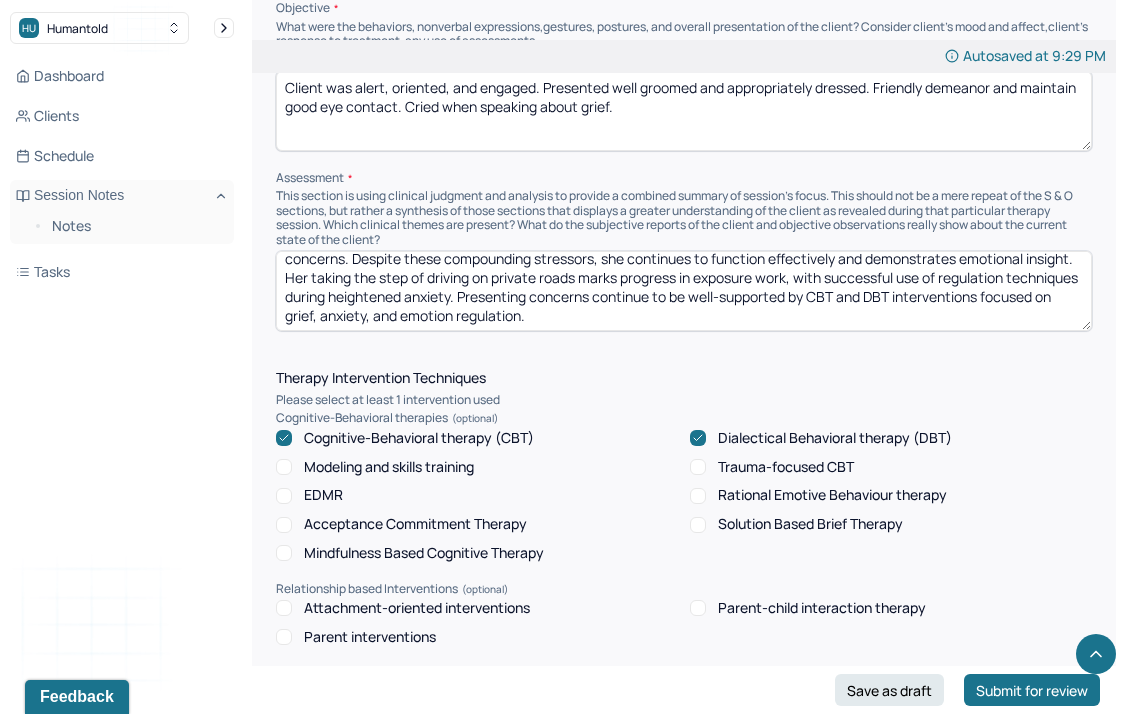 drag, startPoint x: 604, startPoint y: 301, endPoint x: 736, endPoint y: 301, distance: 132 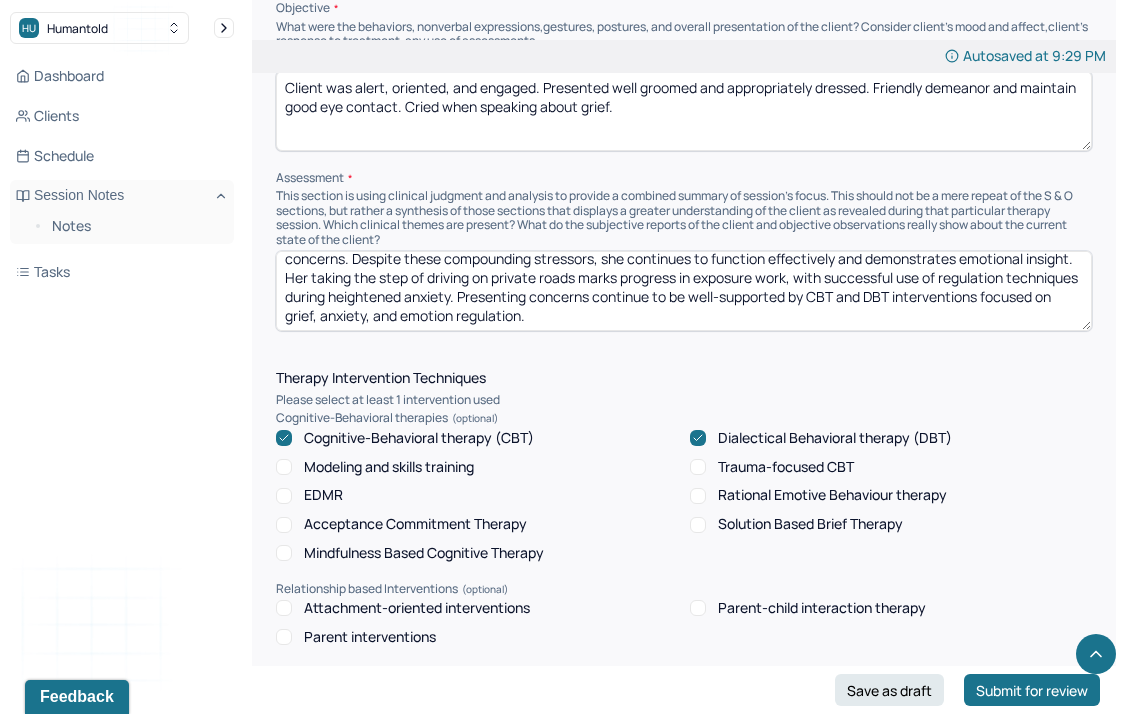click on "Client is navigating ongoing grief related to the recent loss of her pet while also managing increased work stress and financial concerns. Despite these compounding stressors, she continues to function effectively and demonstrates emotional insight. Her taking the step of driving on private roads marks progress in exposure work, with successful use of regulation techniques during heightened anxiety. Presenting concerns continue to be well-supported by CBT and DBT interventions focused on grief, anxiety, and emotion regulation." at bounding box center (684, 291) 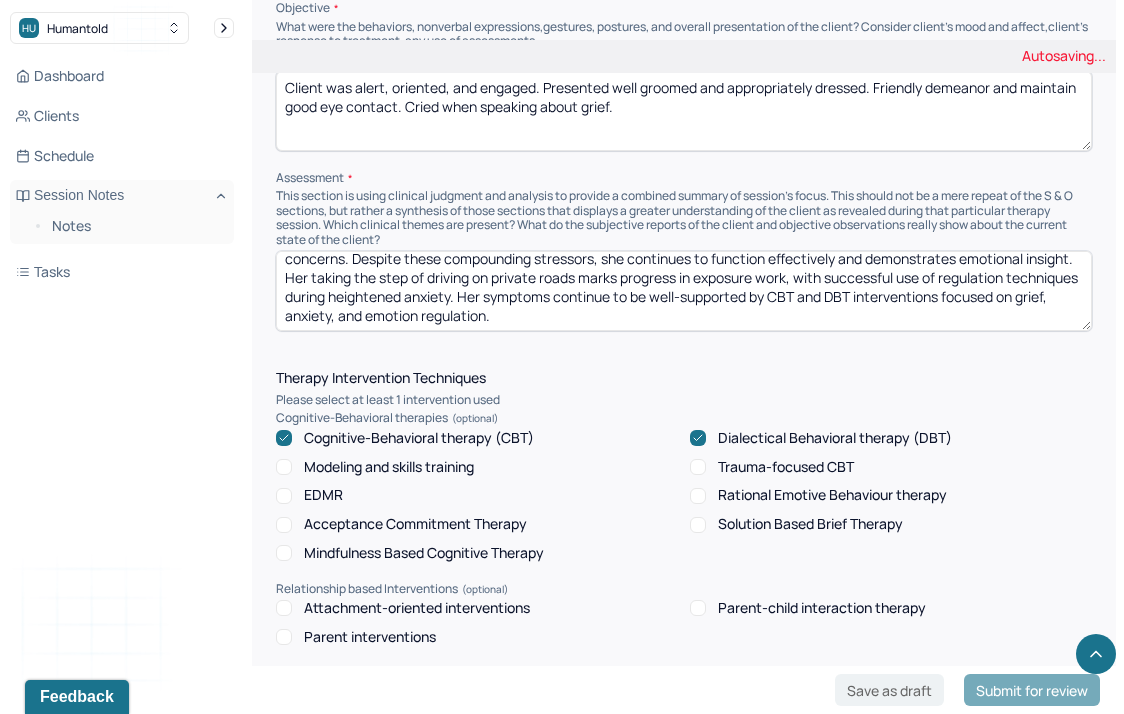 click on "Client is navigating ongoing grief related to the recent loss of her pet while also managing increased work stress and financial concerns. Despite these compounding stressors, she continues to function effectively and demonstrates emotional insight. Her taking the step of driving on private roads marks progress in exposure work, with successful use of regulation techniques during heightened anxiety. Presenting concerns continue to be well-supported by CBT and DBT interventions focused on grief, anxiety, and emotion regulation." at bounding box center [684, 291] 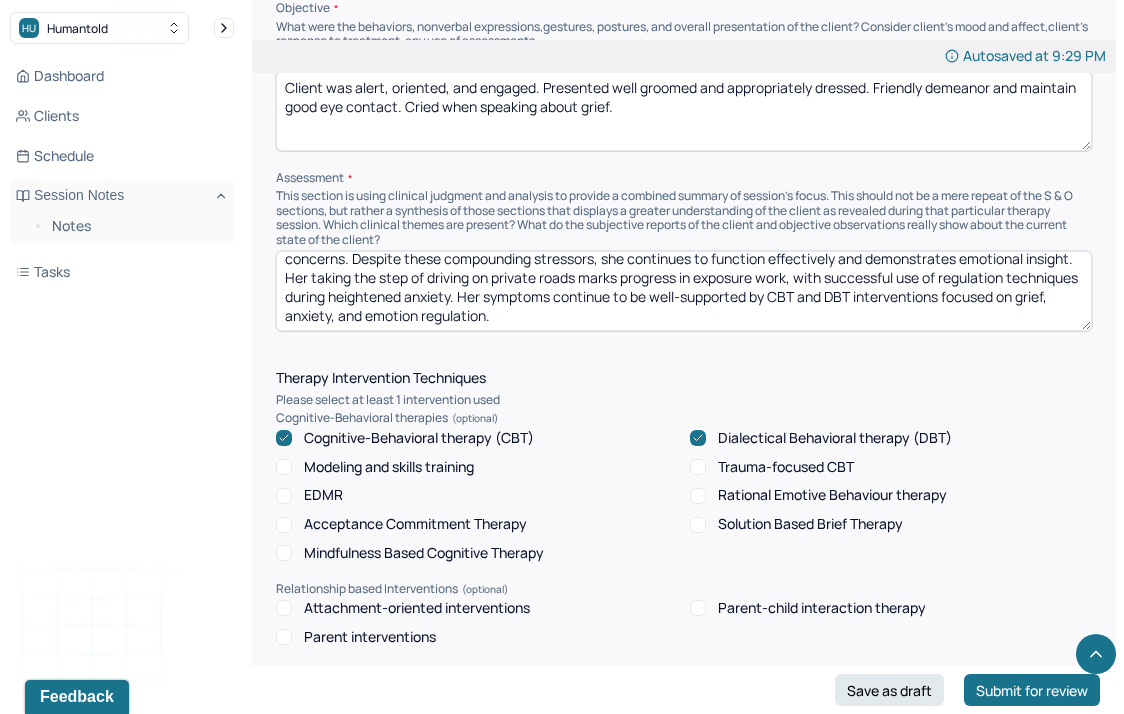click on "Client is navigating ongoing grief related to the recent loss of her pet while also managing increased work stress and financial concerns. Despite these compounding stressors, she continues to function effectively and demonstrates emotional insight. Her taking the step of driving on private roads marks progress in exposure work, with successful use of regulation techniques during heightened anxiety. Presenting concerns continue to be well-supported by CBT and DBT interventions focused on grief, anxiety, and emotion regulation." at bounding box center [684, 291] 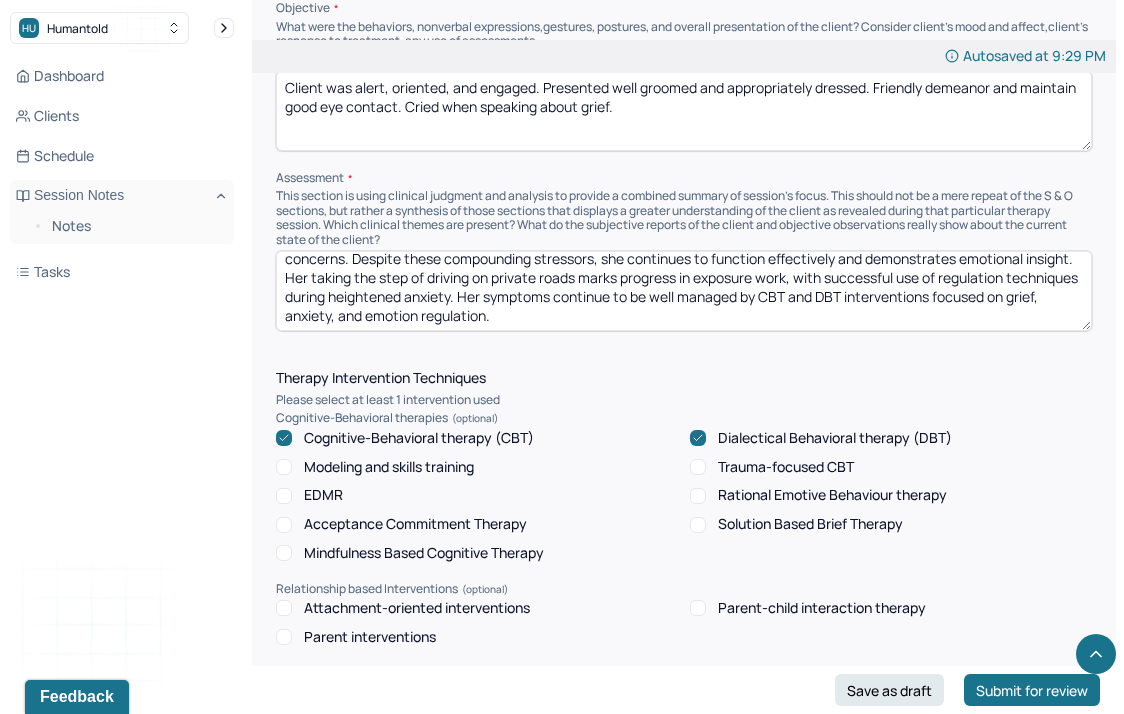 click on "Client is navigating ongoing grief related to the recent loss of her pet while also managing increased work stress and financial concerns. Despite these compounding stressors, she continues to function effectively and demonstrates emotional insight. Her taking the step of driving on private roads marks progress in exposure work, with successful use of regulation techniques during heightened anxiety. Her symptoms continue to be well managed by CBT and DBT interventions focused on grief, anxiety, and emotion regulation." at bounding box center [684, 291] 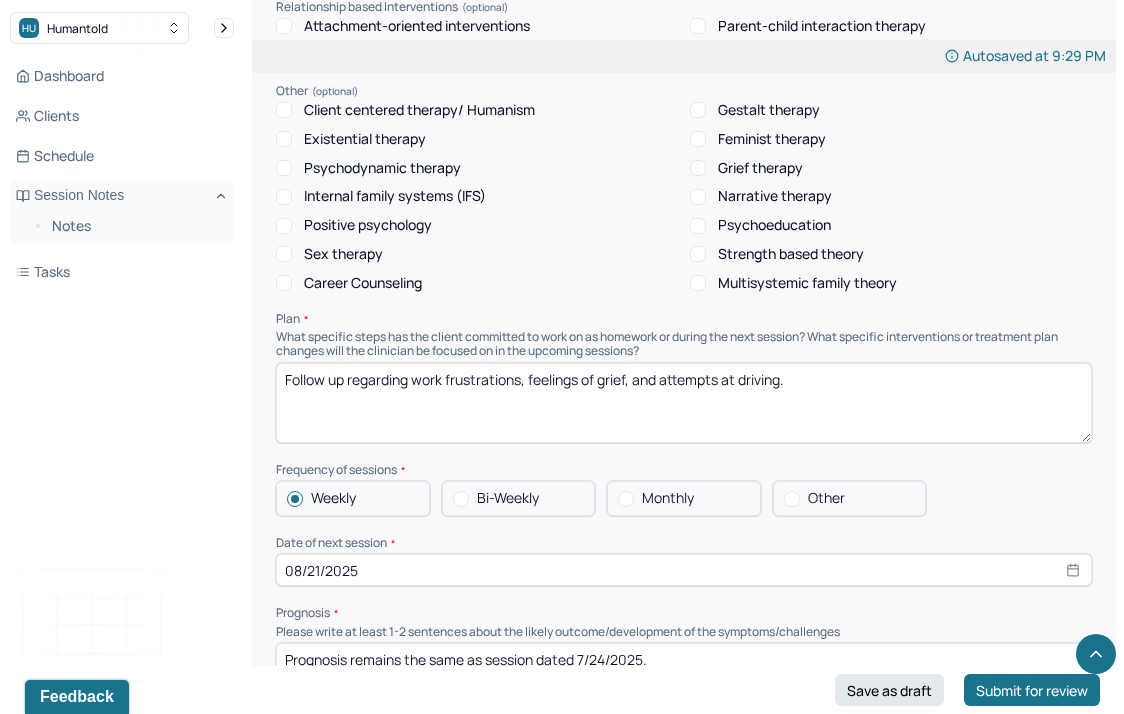 scroll, scrollTop: 2041, scrollLeft: 0, axis: vertical 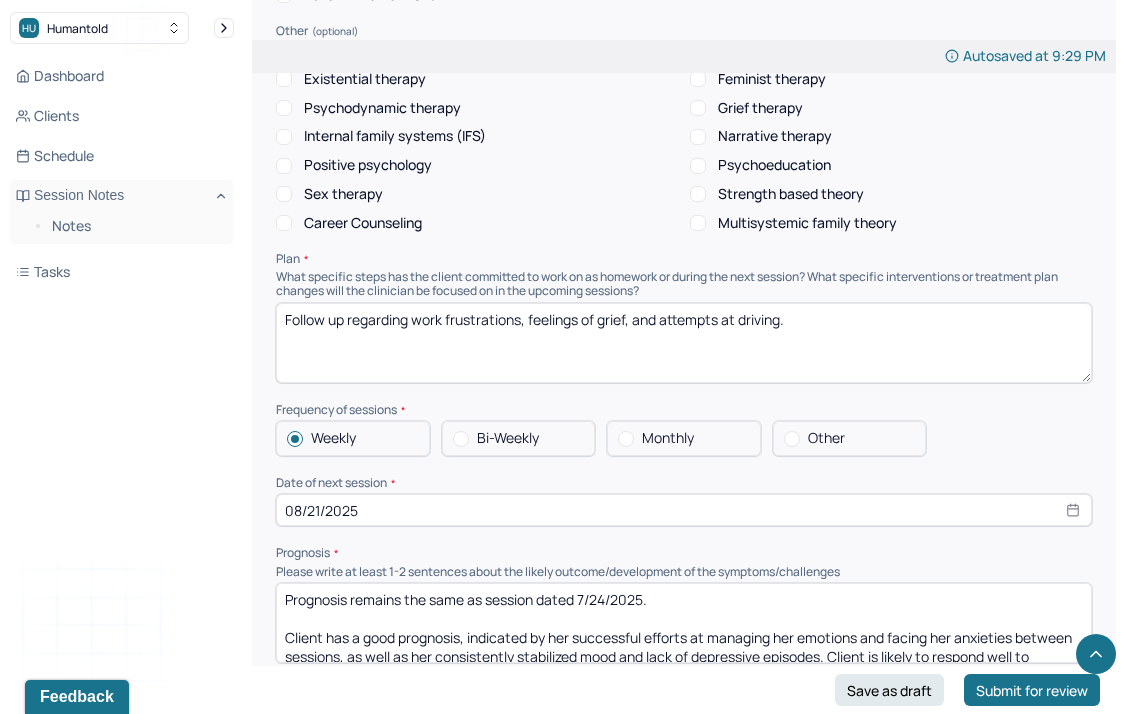type on "Client is navigating ongoing grief related to the recent loss of her pet while also managing increased work stress and financial concerns. Despite these compounding stressors, she continues to function effectively and demonstrates emotional insight. Her taking the step of driving on private roads marks progress in exposure work, with successful use of regulation techniques during heightened anxiety. Her symptoms continue to be well managed by CBT and DBT focused on grief, anxiety, and emotion regulation." 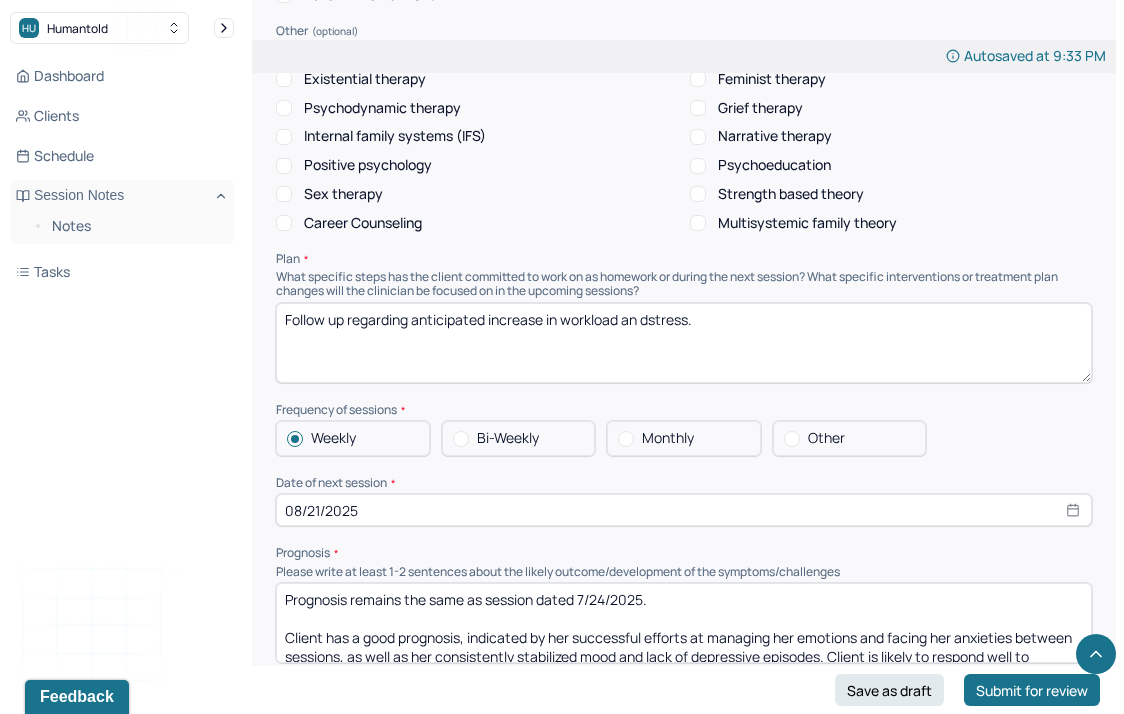 click on "Follow up regarding anticipated increase in workload an dstress." at bounding box center [684, 343] 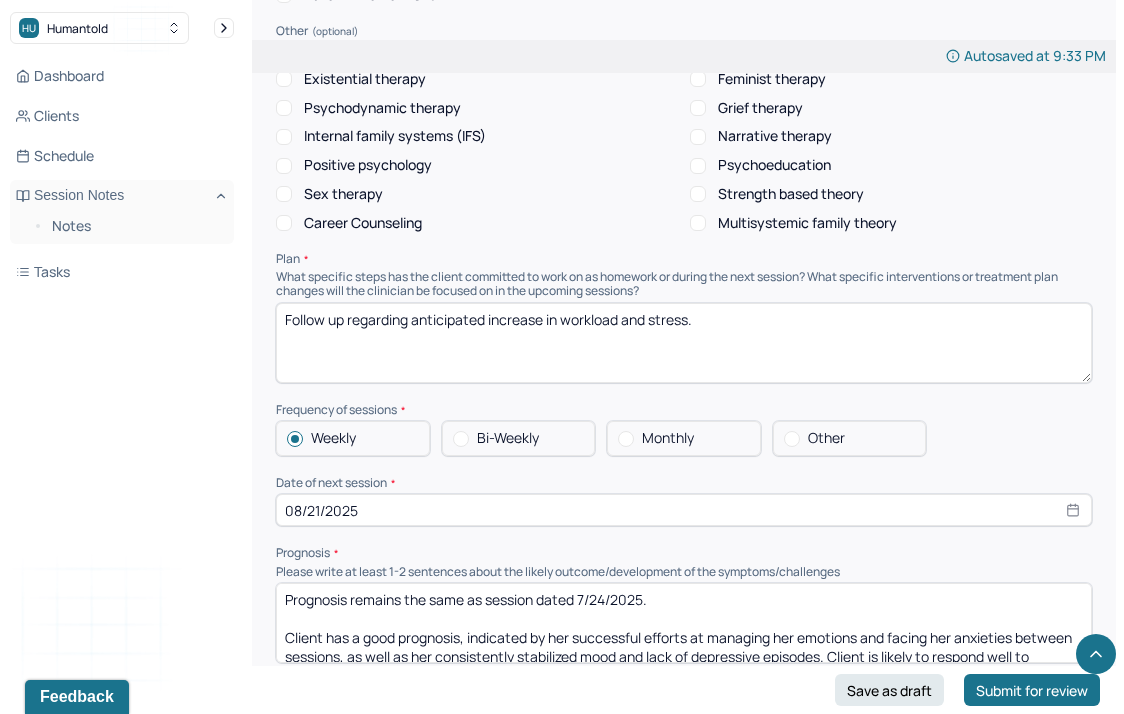 click on "Follow up regarding anticipated increase in workload and stress." at bounding box center [684, 343] 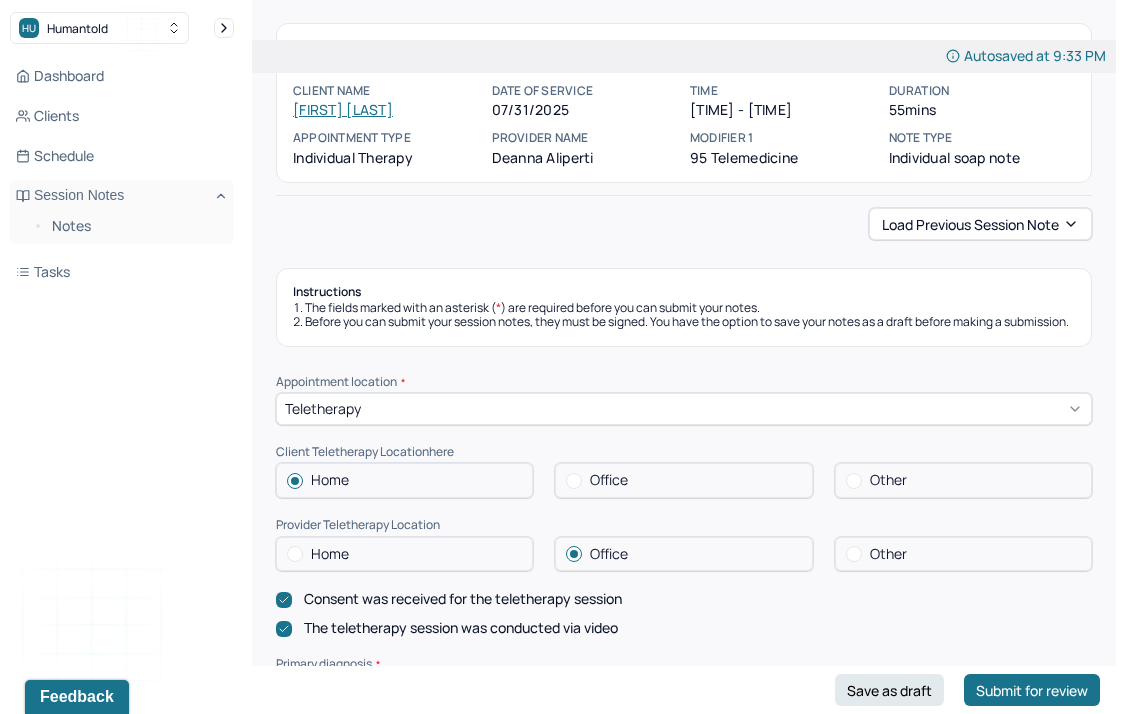 scroll, scrollTop: 0, scrollLeft: 0, axis: both 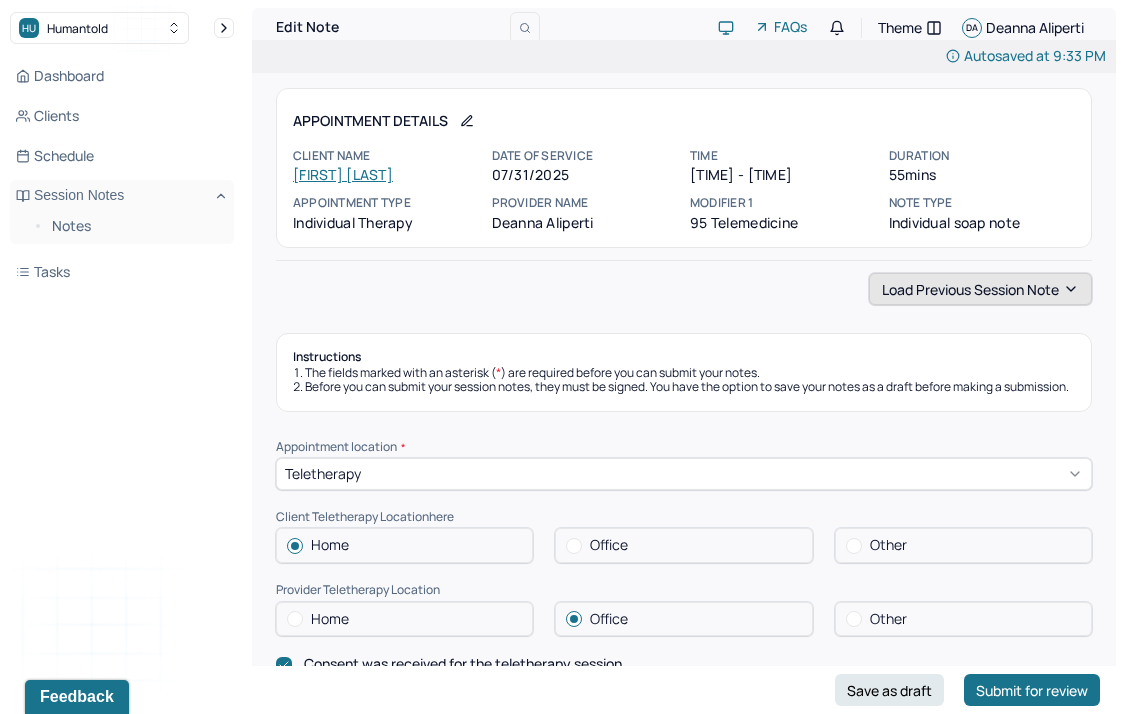 type on "Follow up regarding anticipated increase in workload and stress." 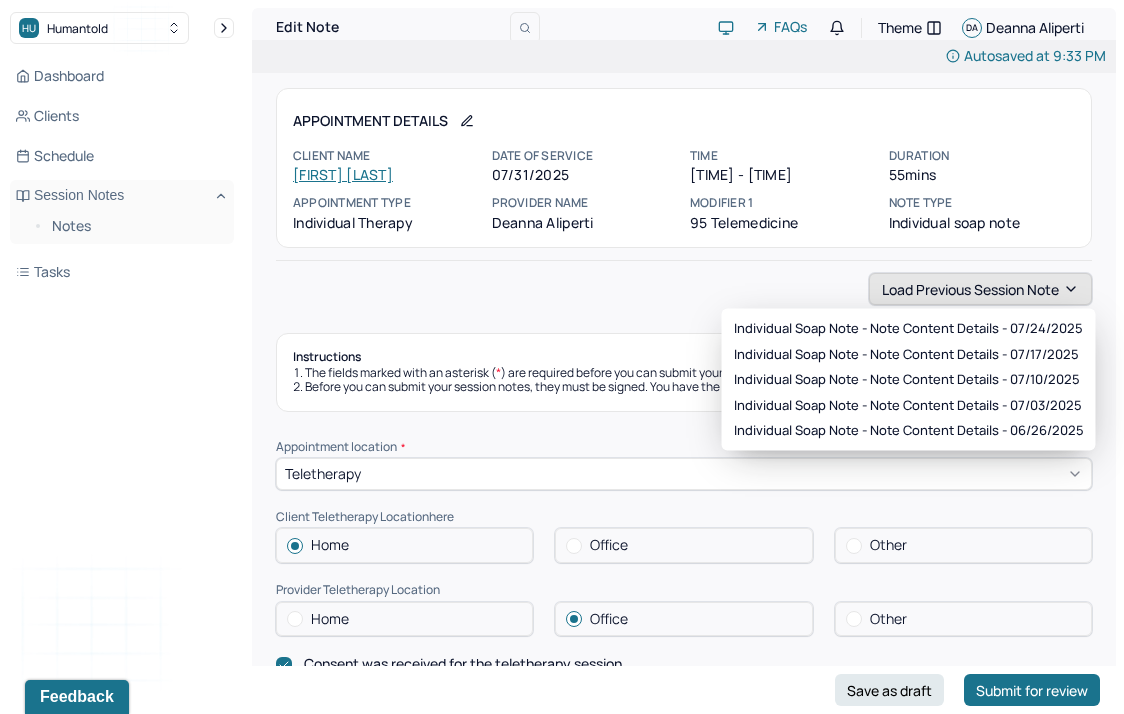 click on "Load previous session note" at bounding box center (980, 289) 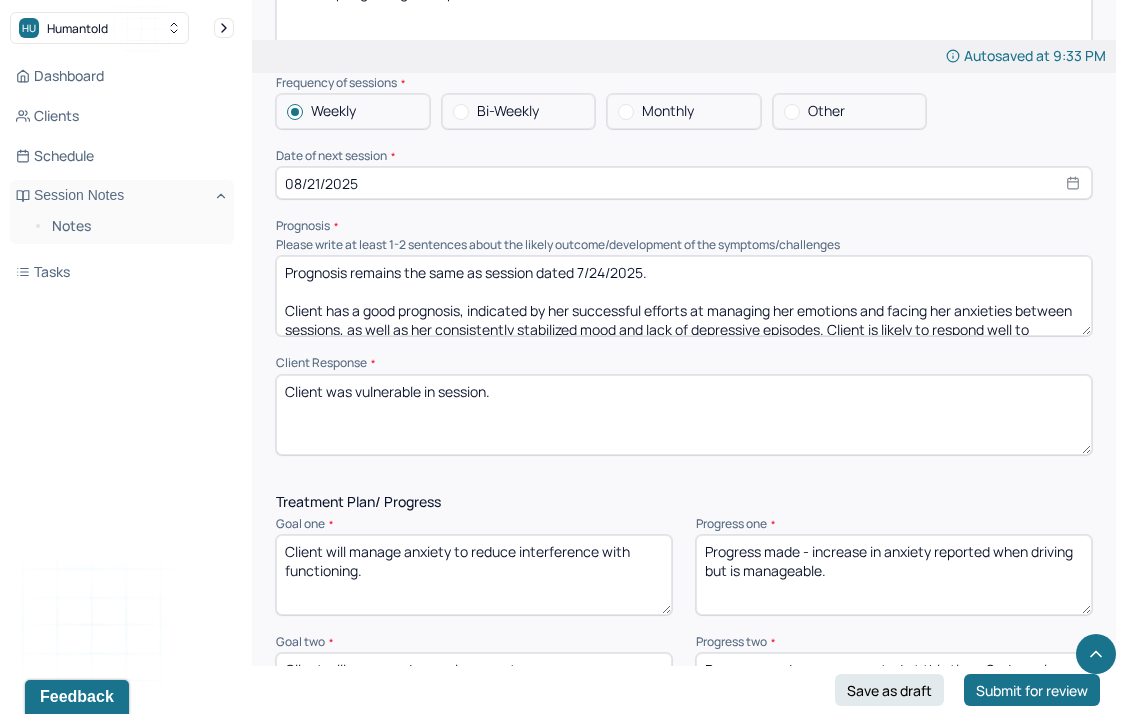 scroll, scrollTop: 2390, scrollLeft: 0, axis: vertical 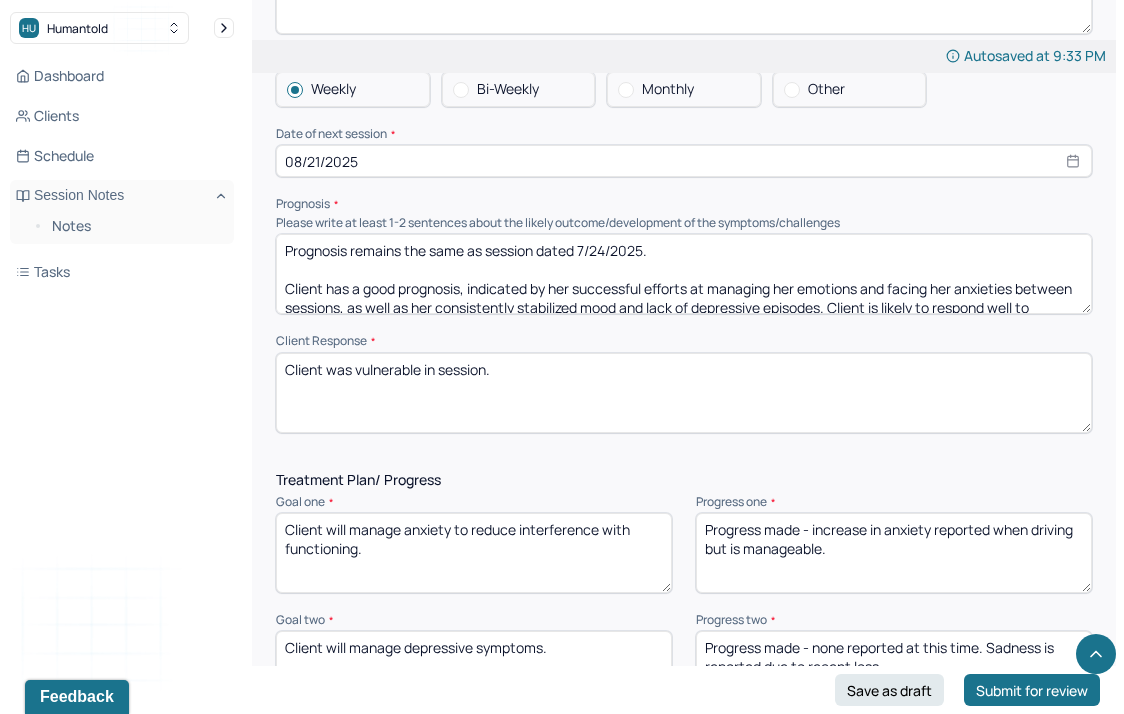drag, startPoint x: 615, startPoint y: 378, endPoint x: 100, endPoint y: 334, distance: 516.8762 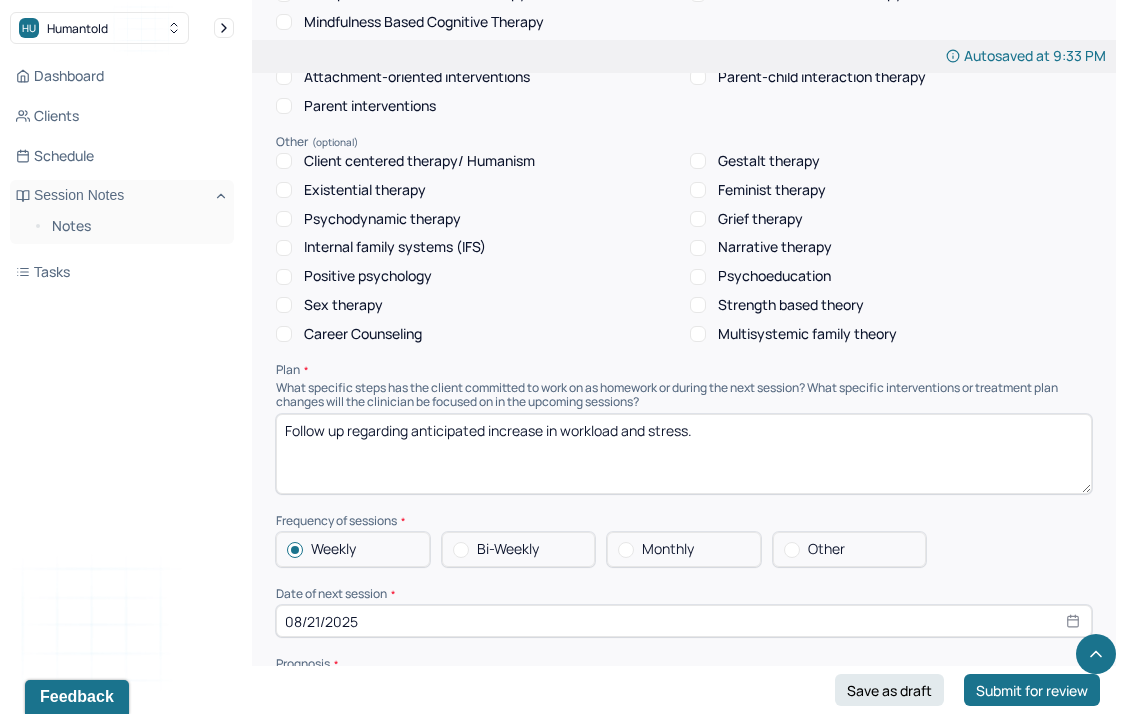 scroll, scrollTop: 2112, scrollLeft: 0, axis: vertical 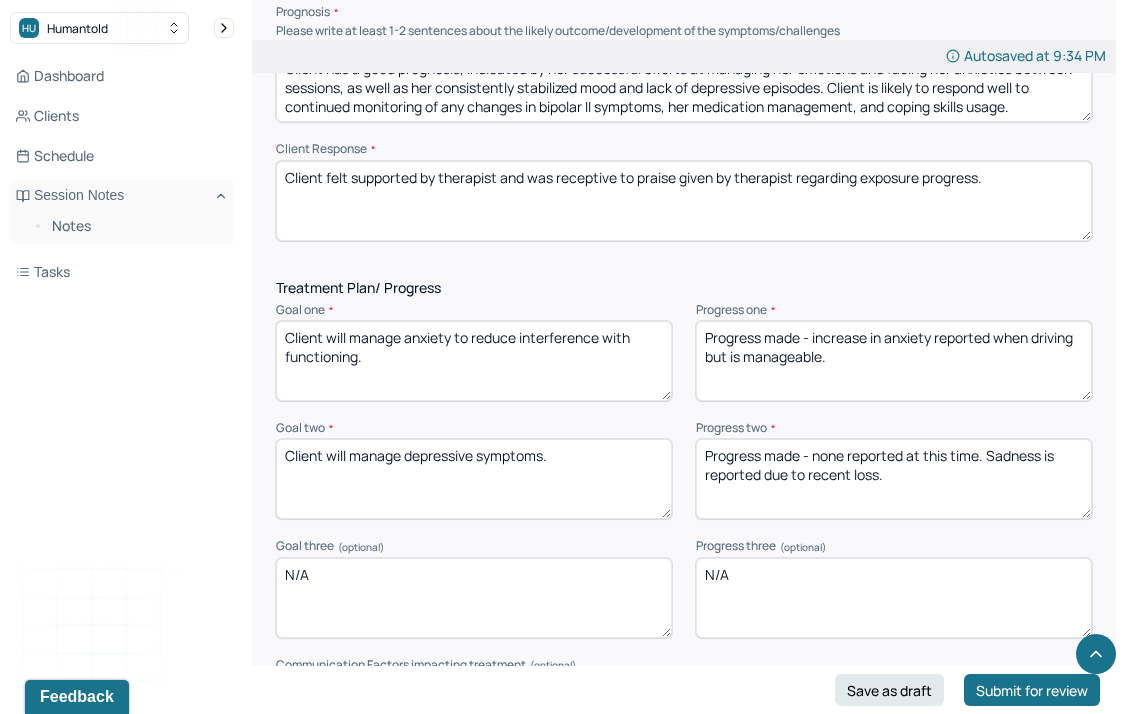type on "Client felt supported by therapist and was receptive to praise given by therapist regarding exposure progress." 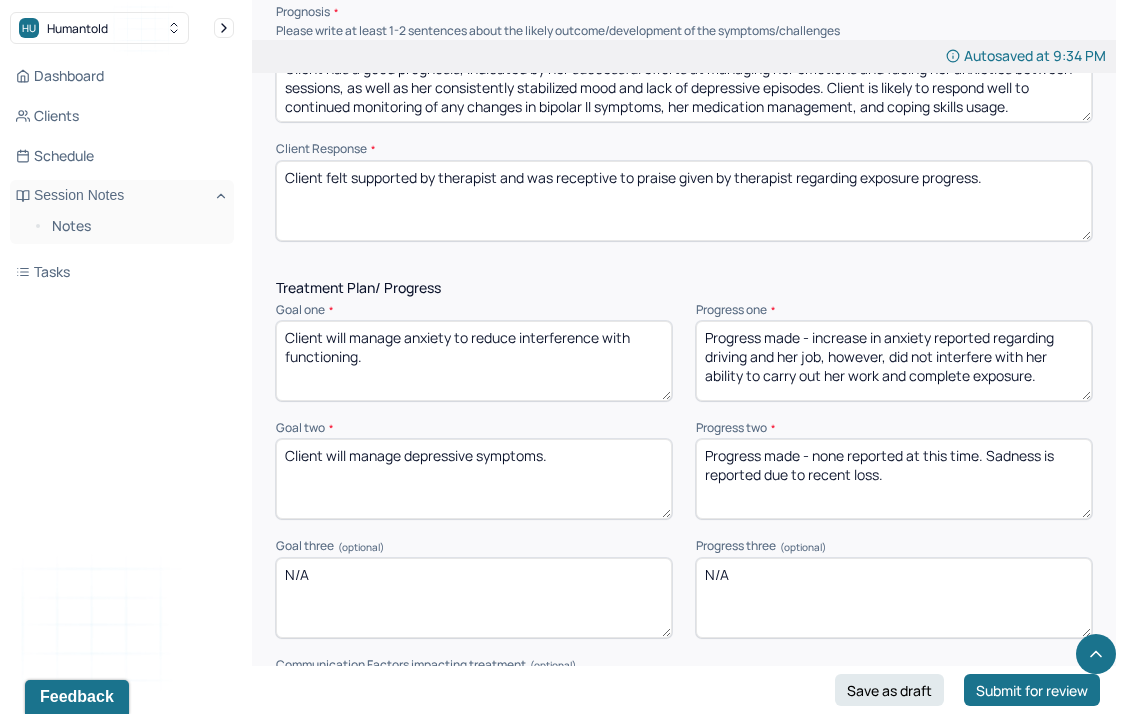 type on "Progress made - increase in anxiety reported regarding driving and her job, however, did not interfere with her ability to carry out her work and complete exposure." 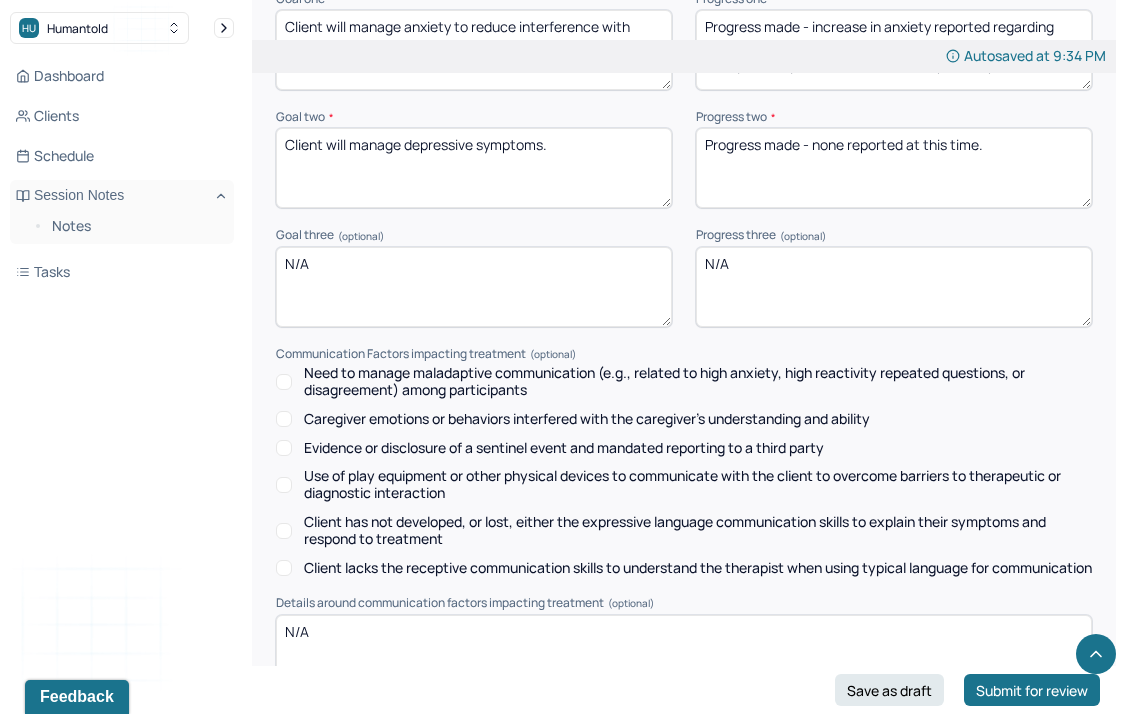 scroll, scrollTop: 3113, scrollLeft: 0, axis: vertical 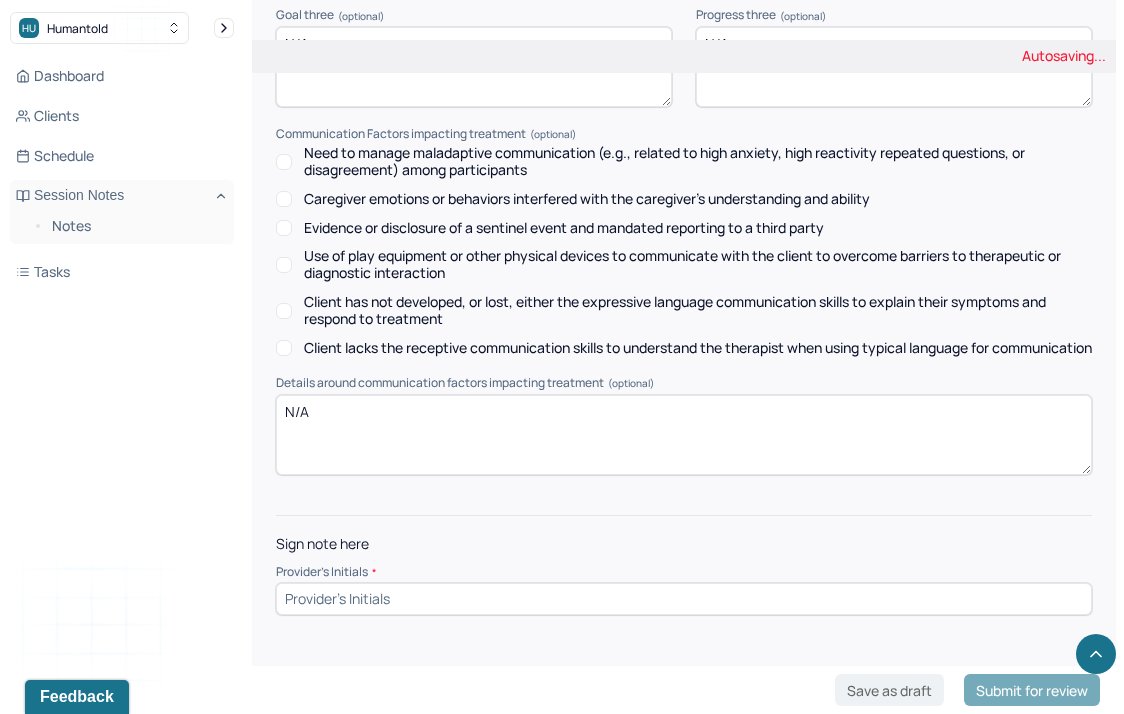 type on "Progress made - none reported at this time." 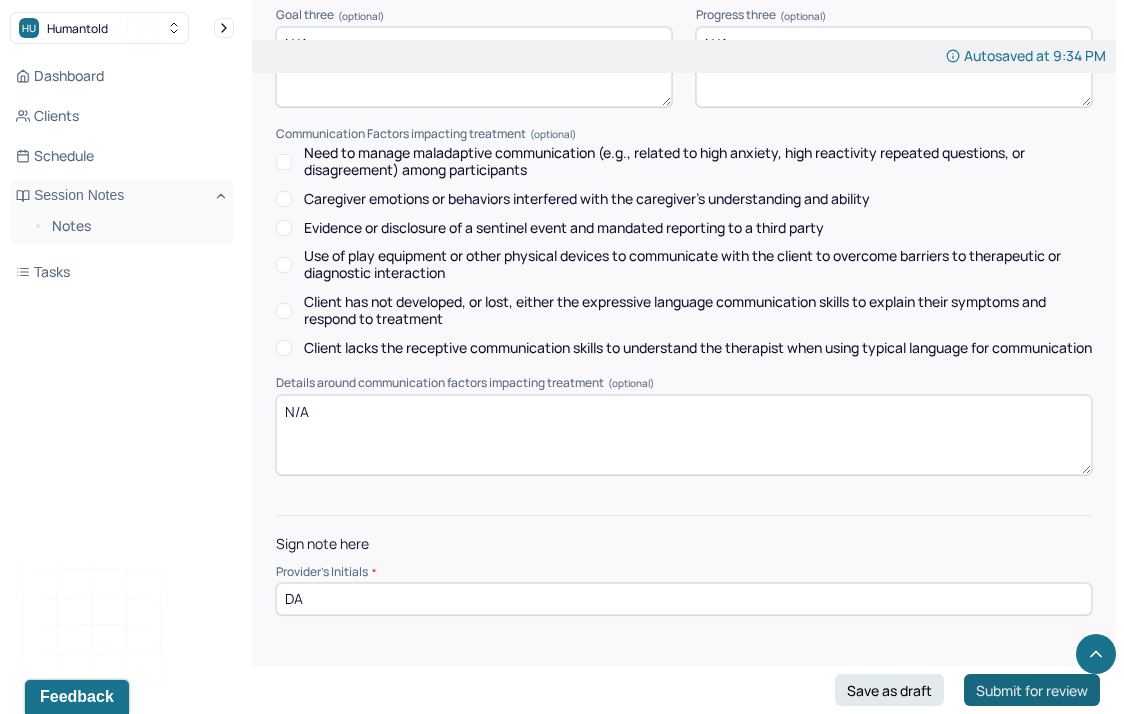 type on "DA" 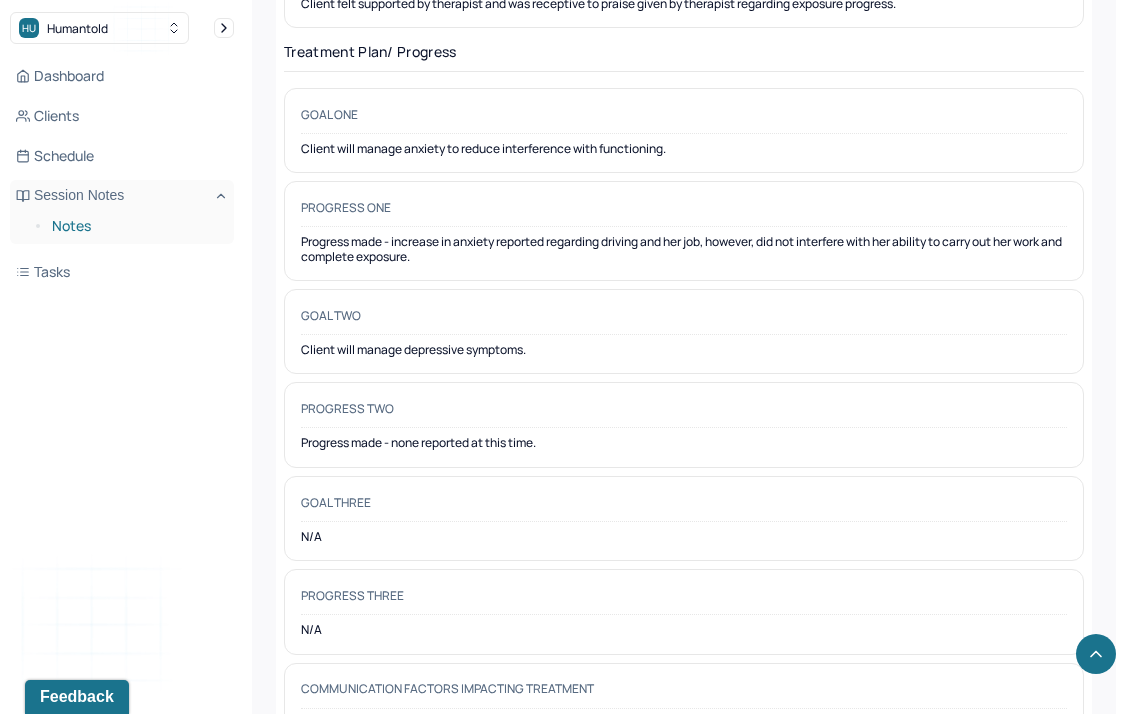 click on "Notes" at bounding box center (135, 226) 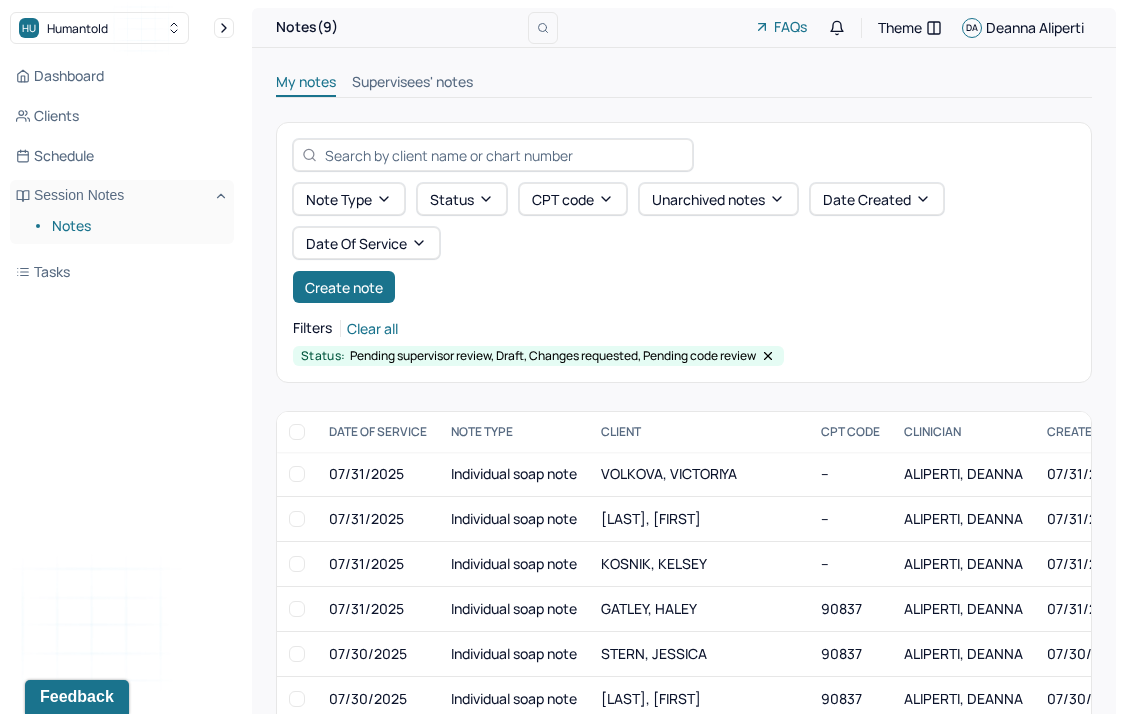 scroll, scrollTop: 174, scrollLeft: 0, axis: vertical 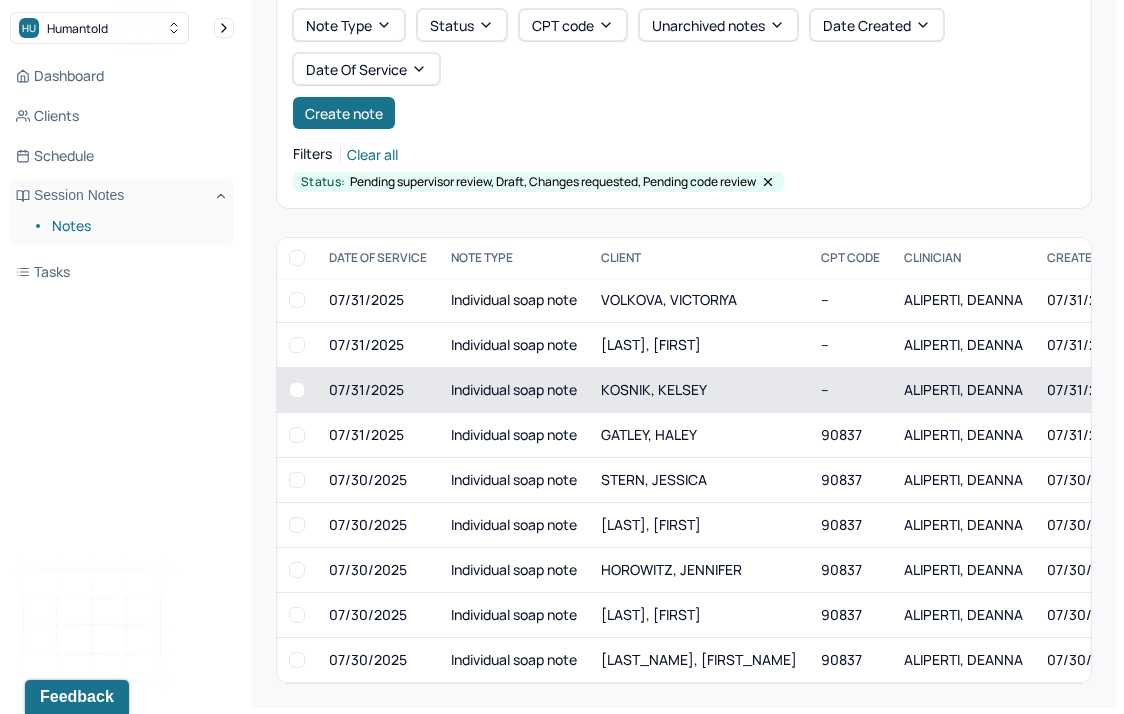 click on "KOSNIK, KELSEY" at bounding box center [654, 389] 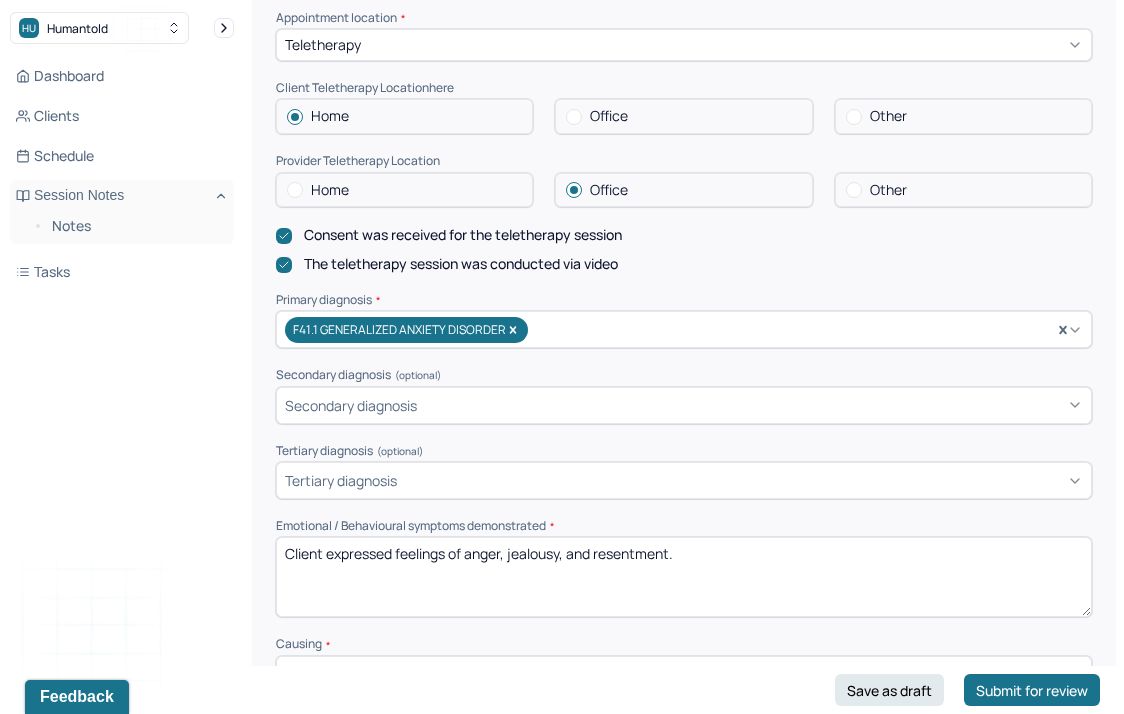 scroll, scrollTop: 484, scrollLeft: 0, axis: vertical 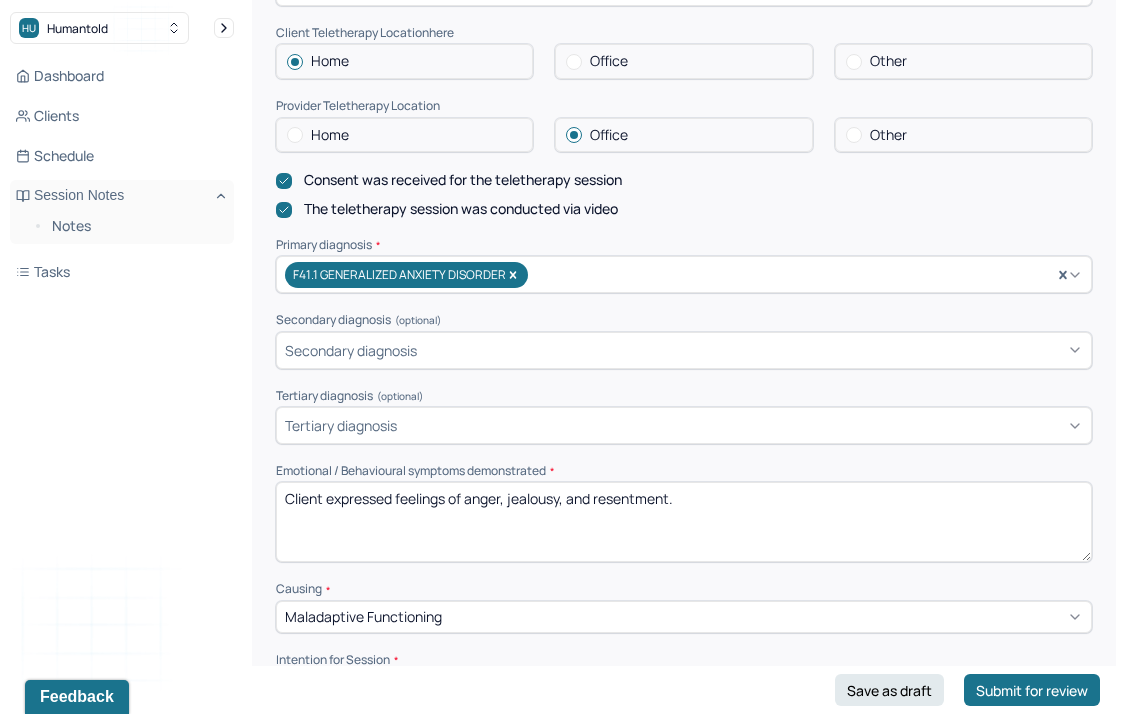 drag, startPoint x: 467, startPoint y: 507, endPoint x: 842, endPoint y: 507, distance: 375 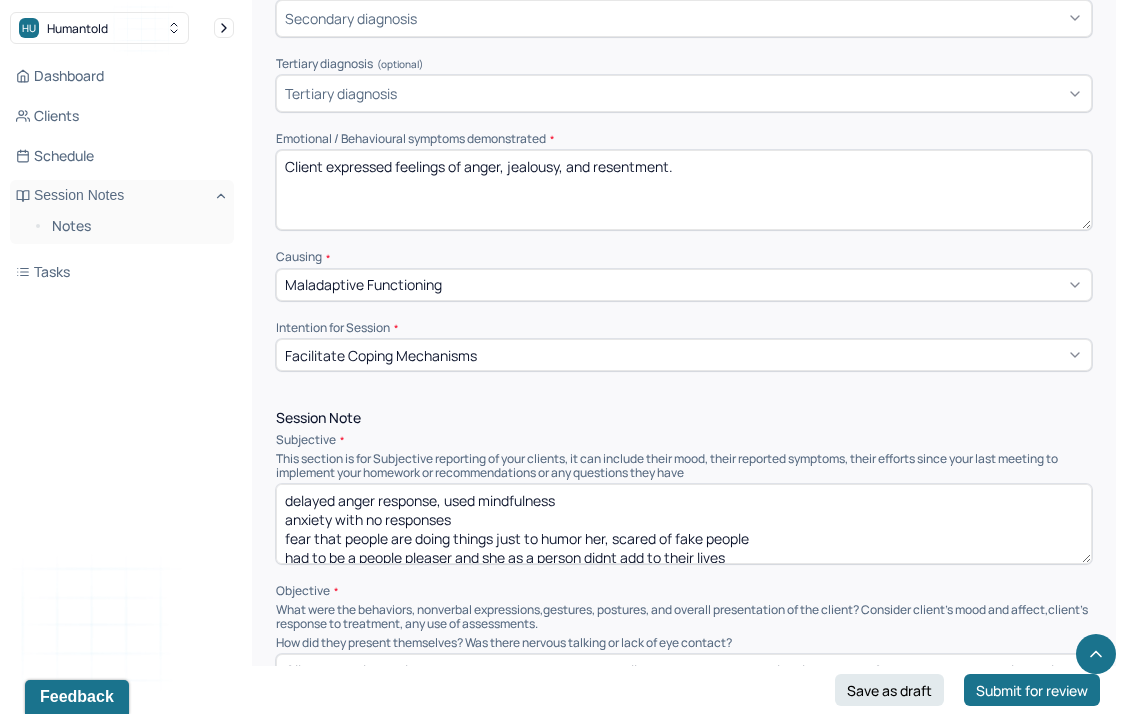 scroll, scrollTop: 817, scrollLeft: 0, axis: vertical 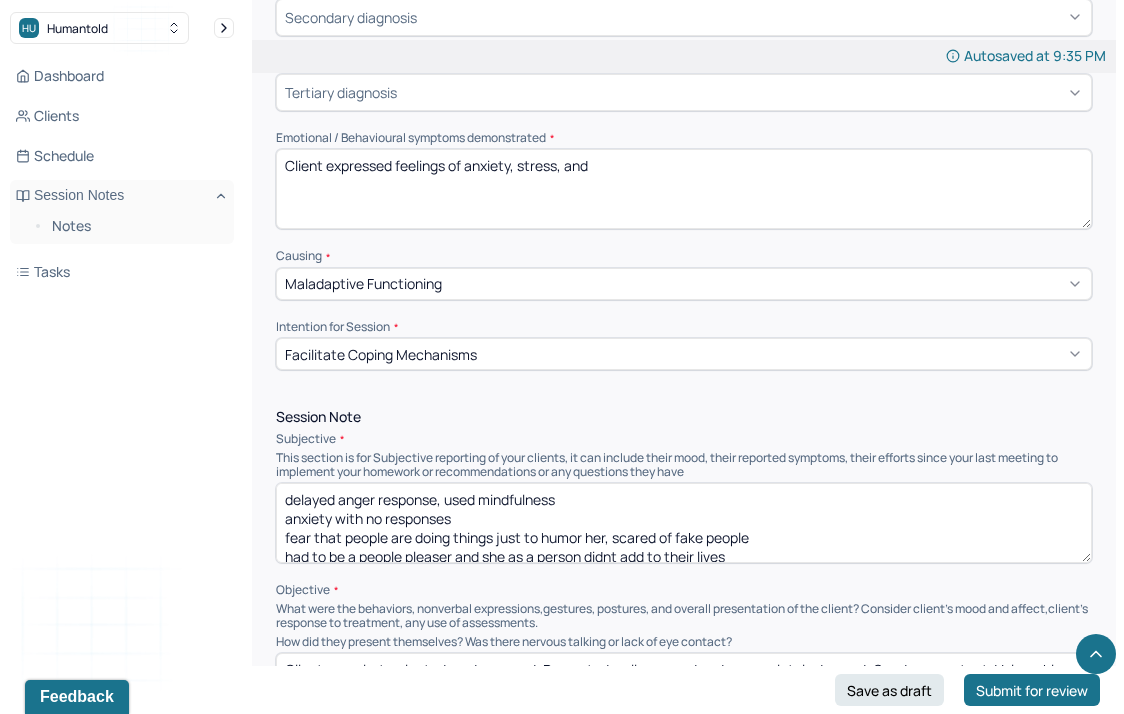 type on "Client expressed feelings of anxiety, stress, and" 